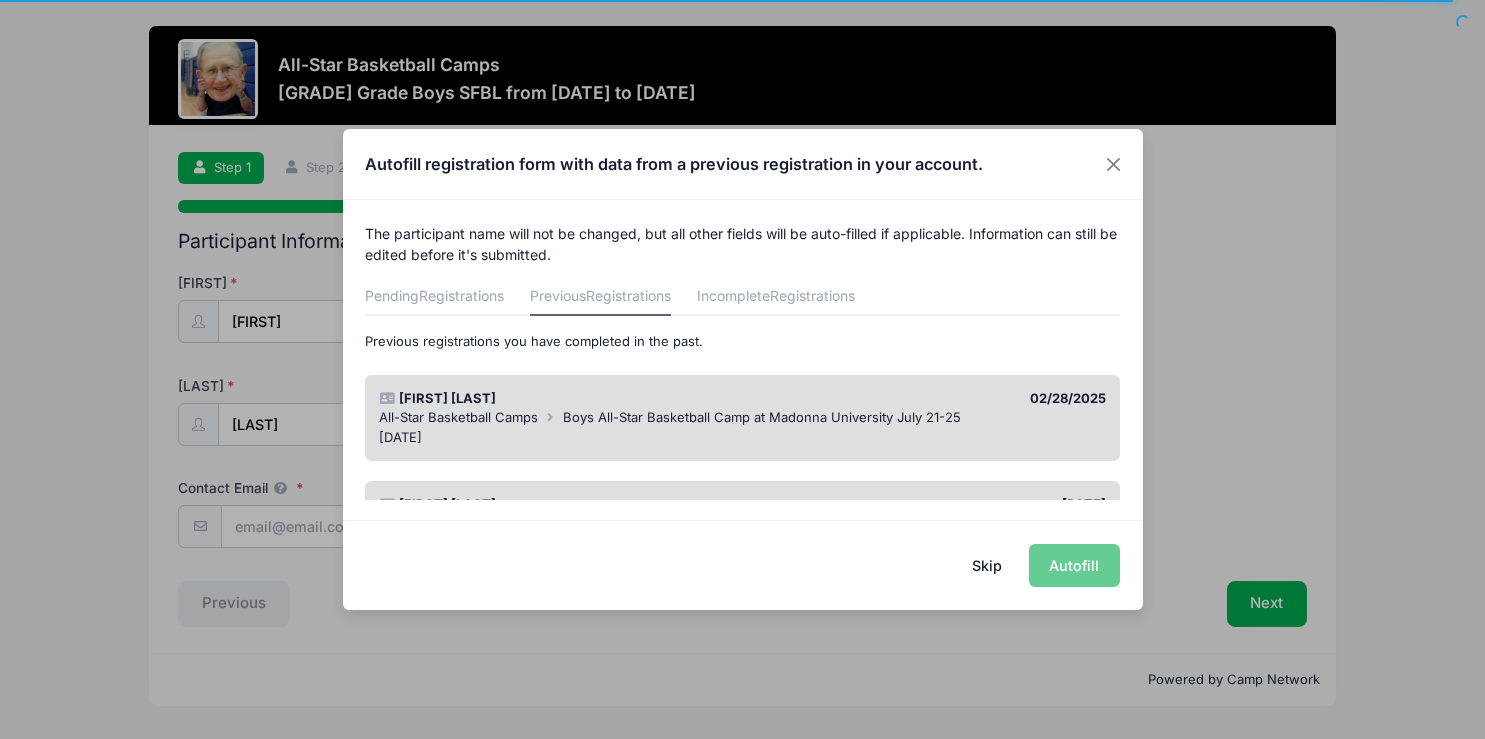 scroll, scrollTop: 0, scrollLeft: 0, axis: both 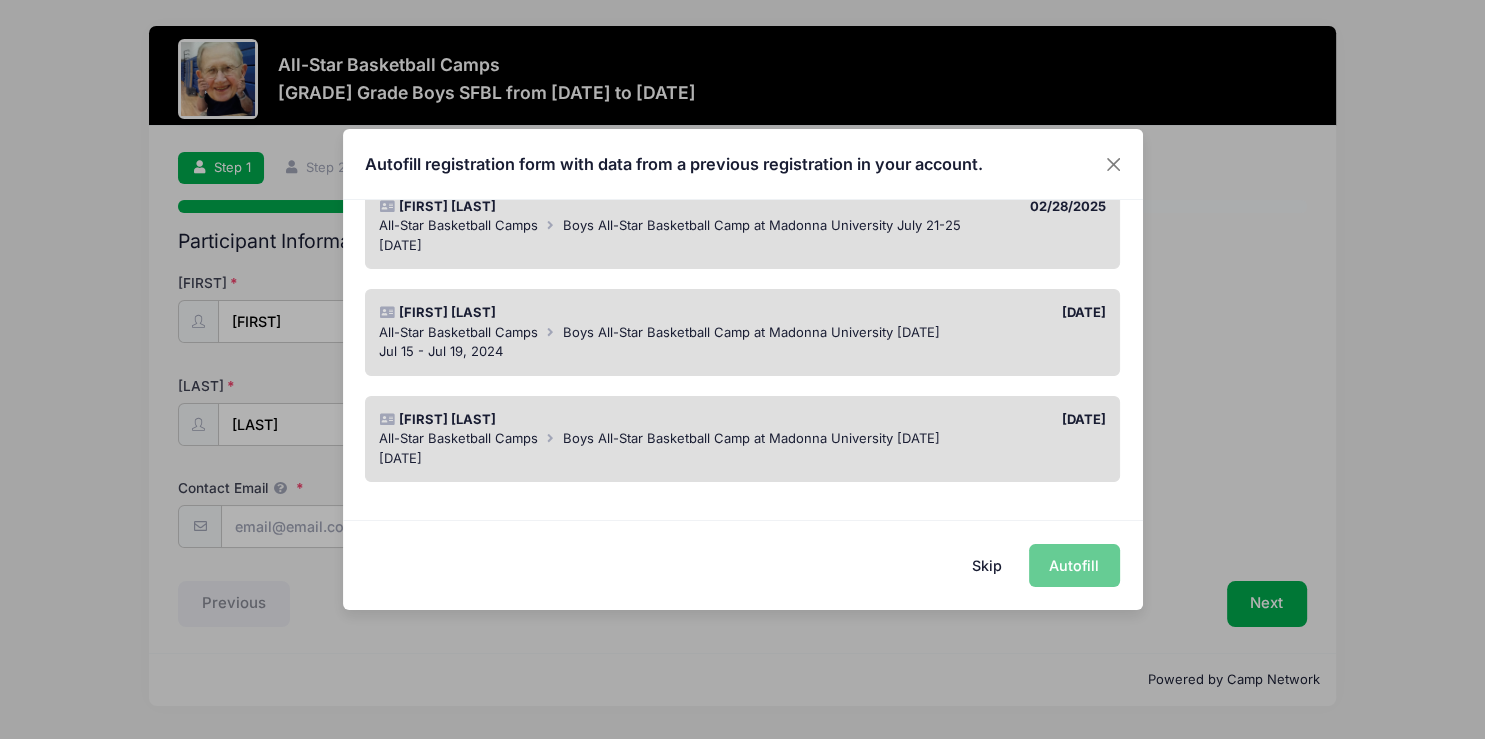 click on "Skip" at bounding box center [986, 565] 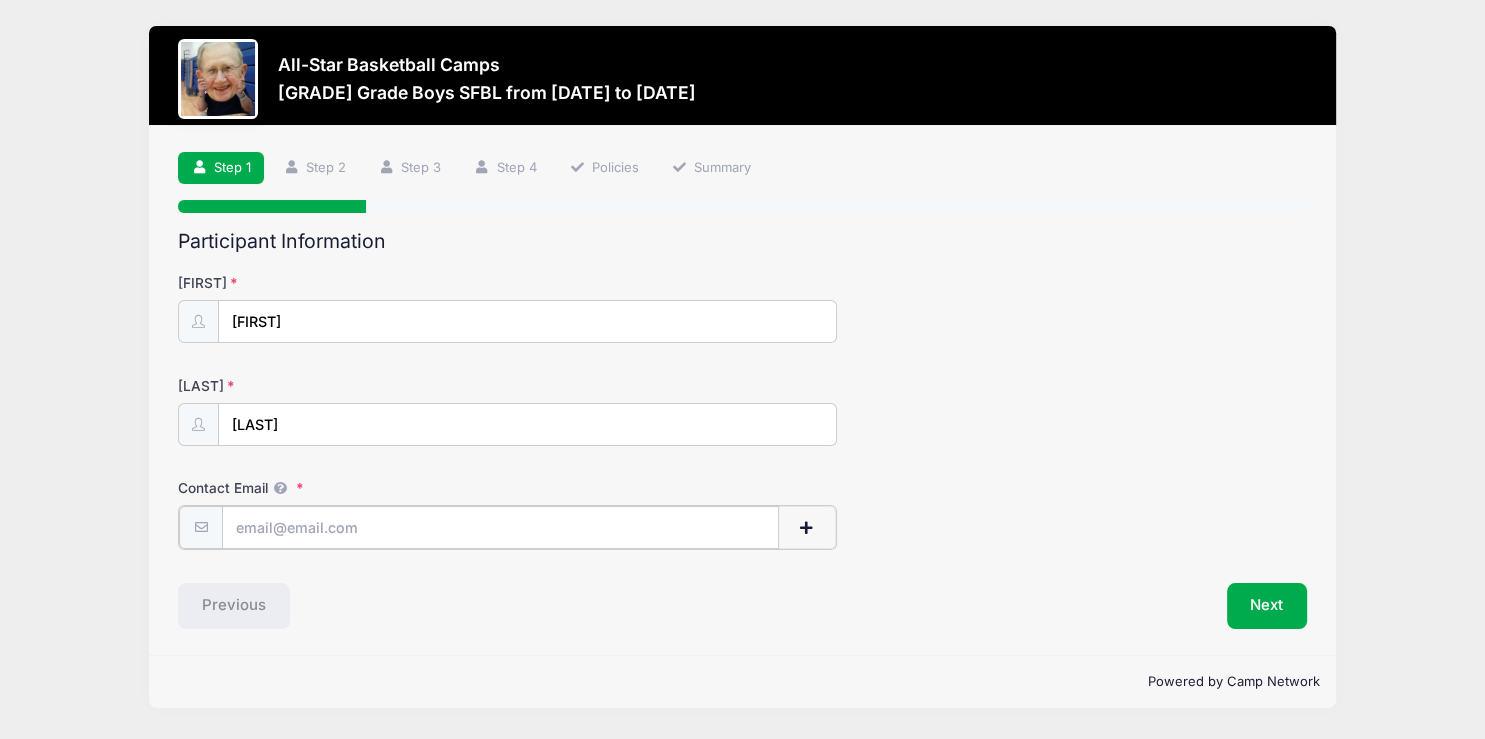 click on "Contact Email" at bounding box center (500, 527) 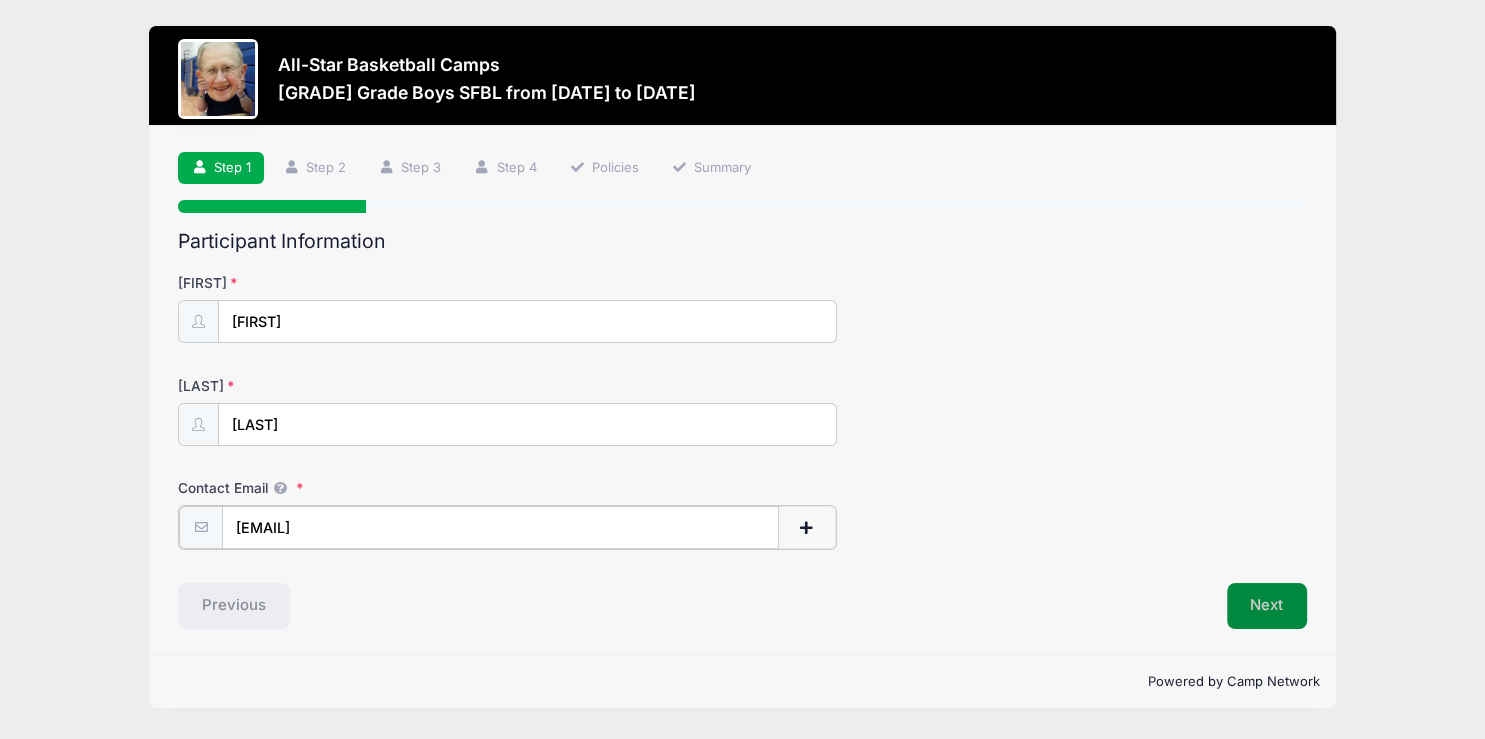 type on "[EMAIL]" 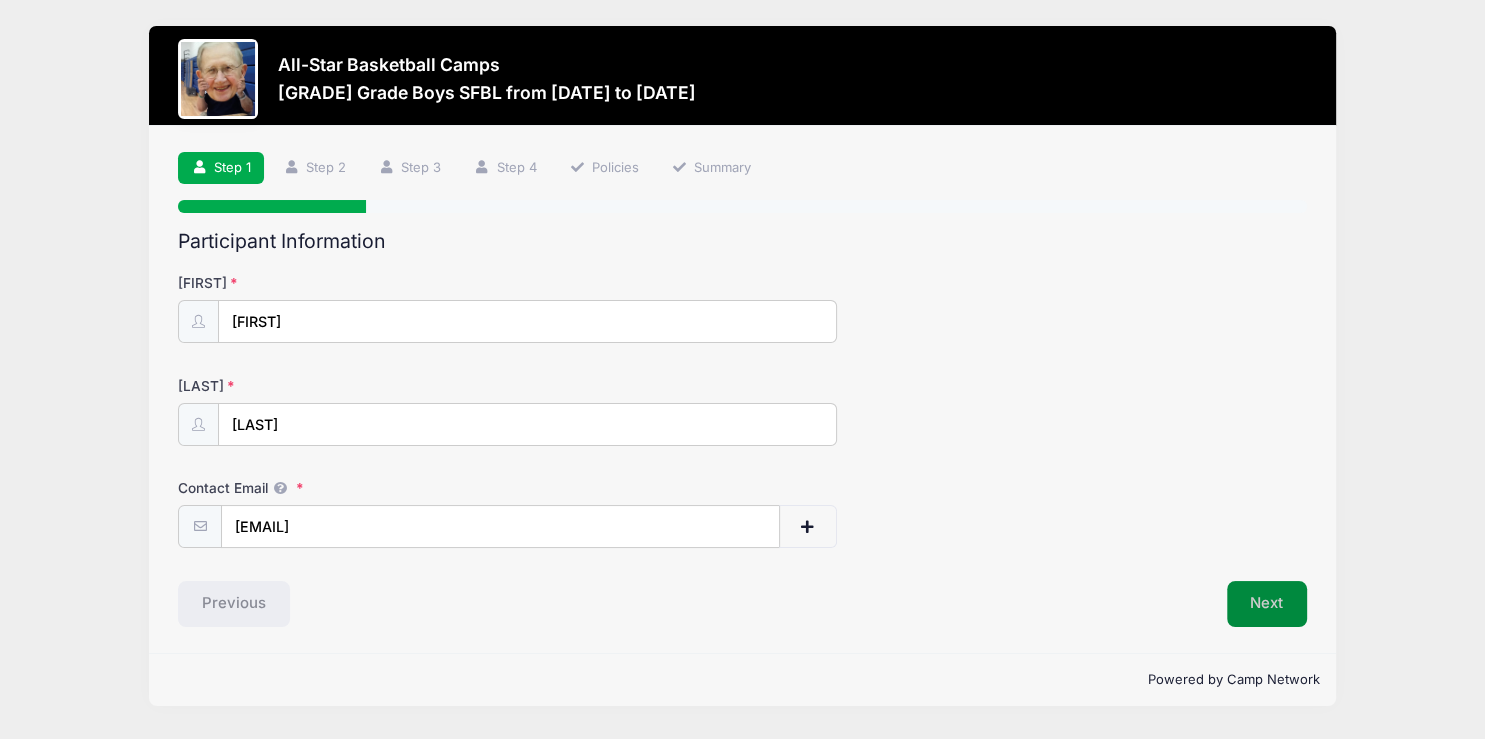 click on "Next" at bounding box center (1267, 604) 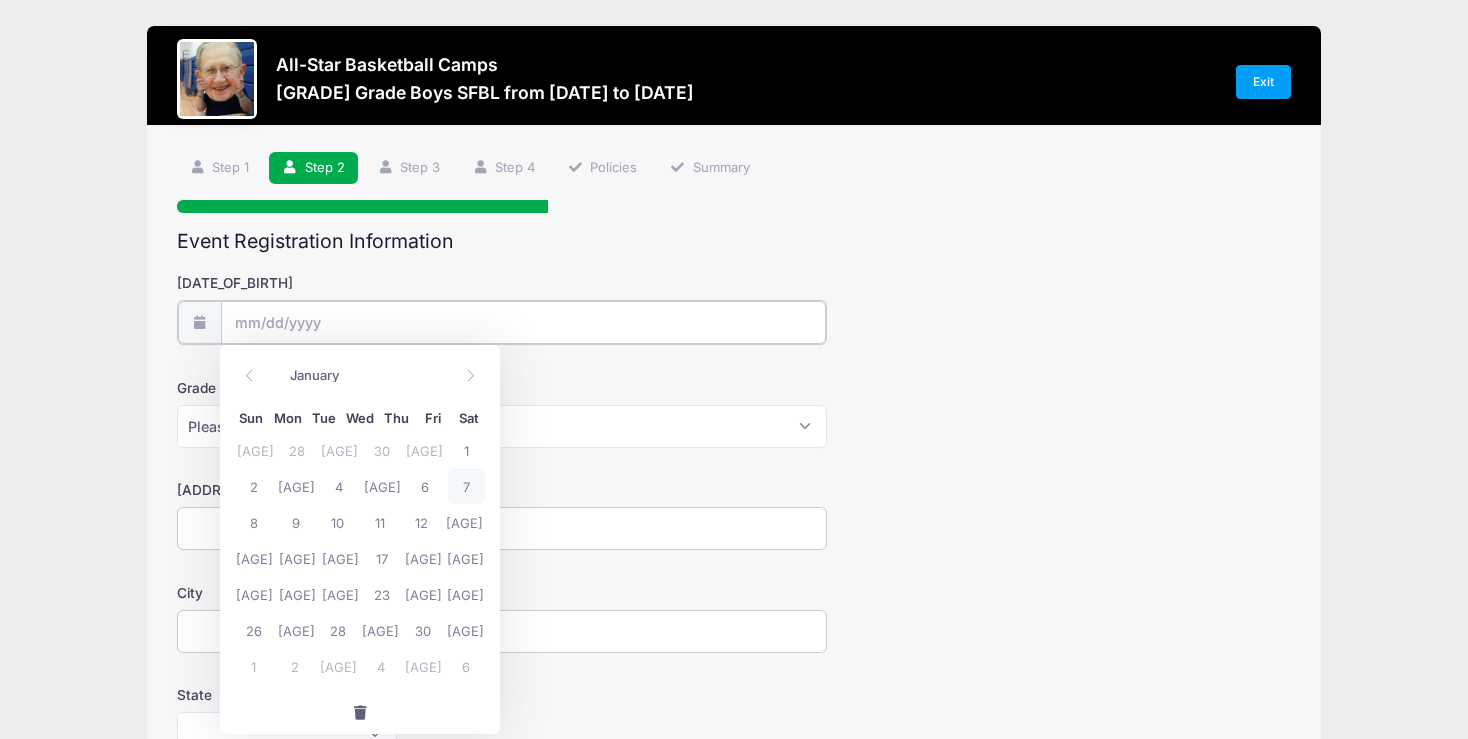 click on "[DATE_OF_BIRTH]" at bounding box center (523, 322) 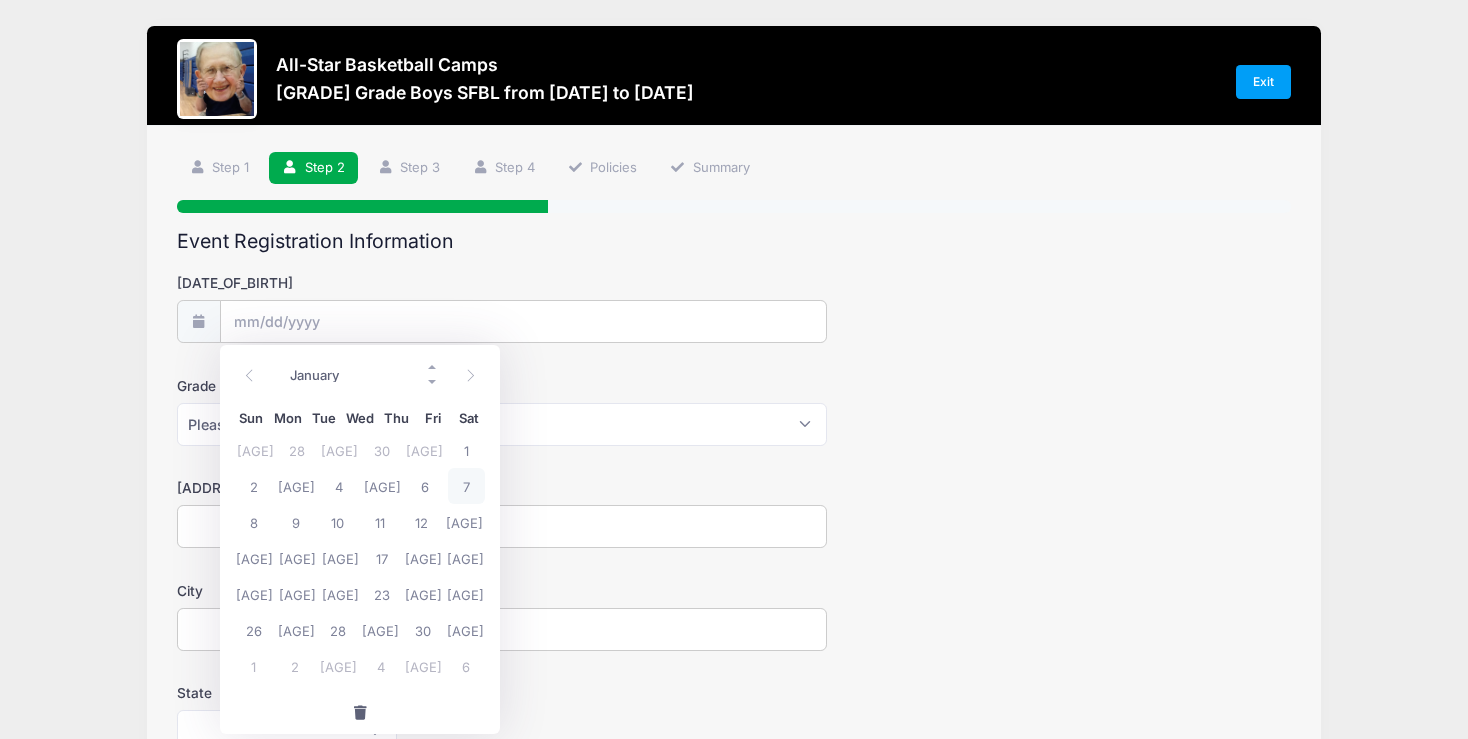 click on "[YEAR]" at bounding box center (407, 374) 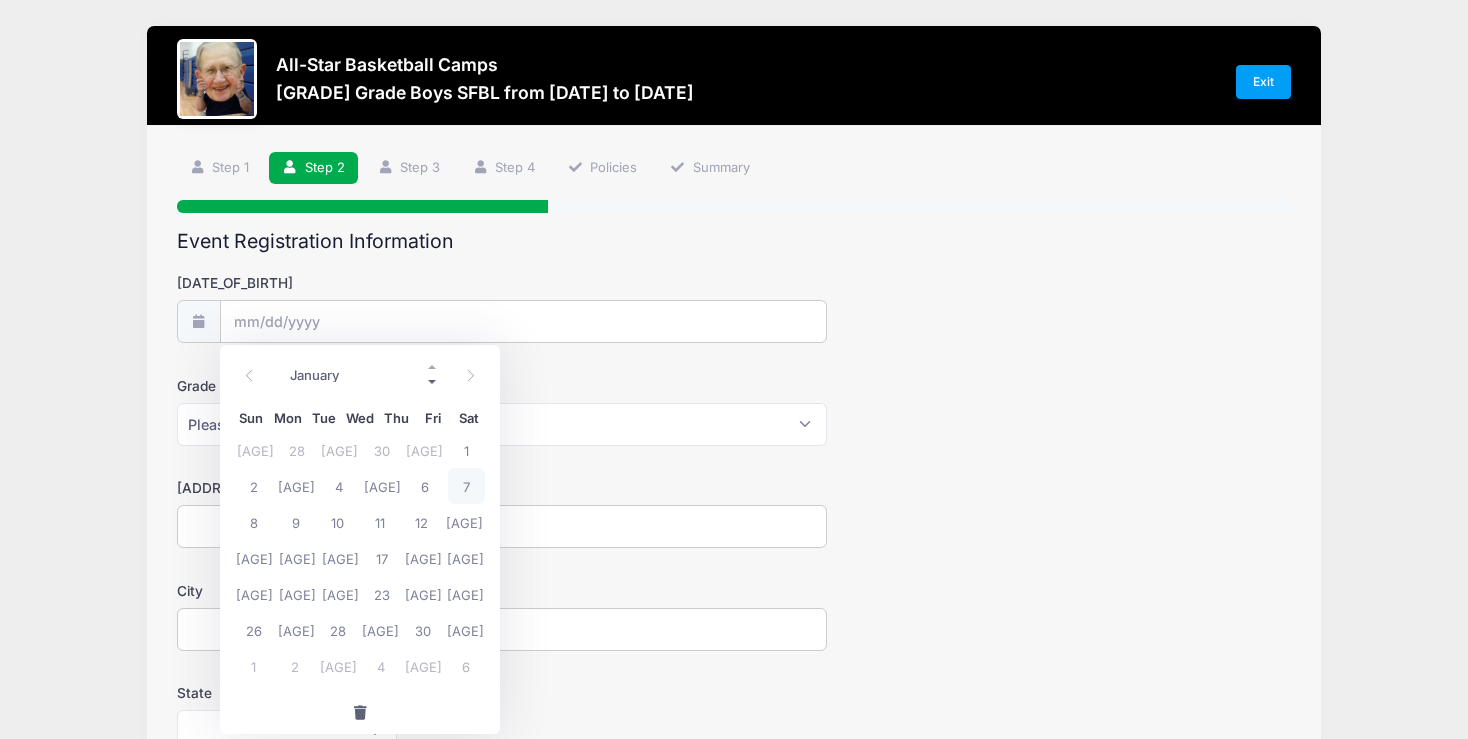 click at bounding box center [433, 381] 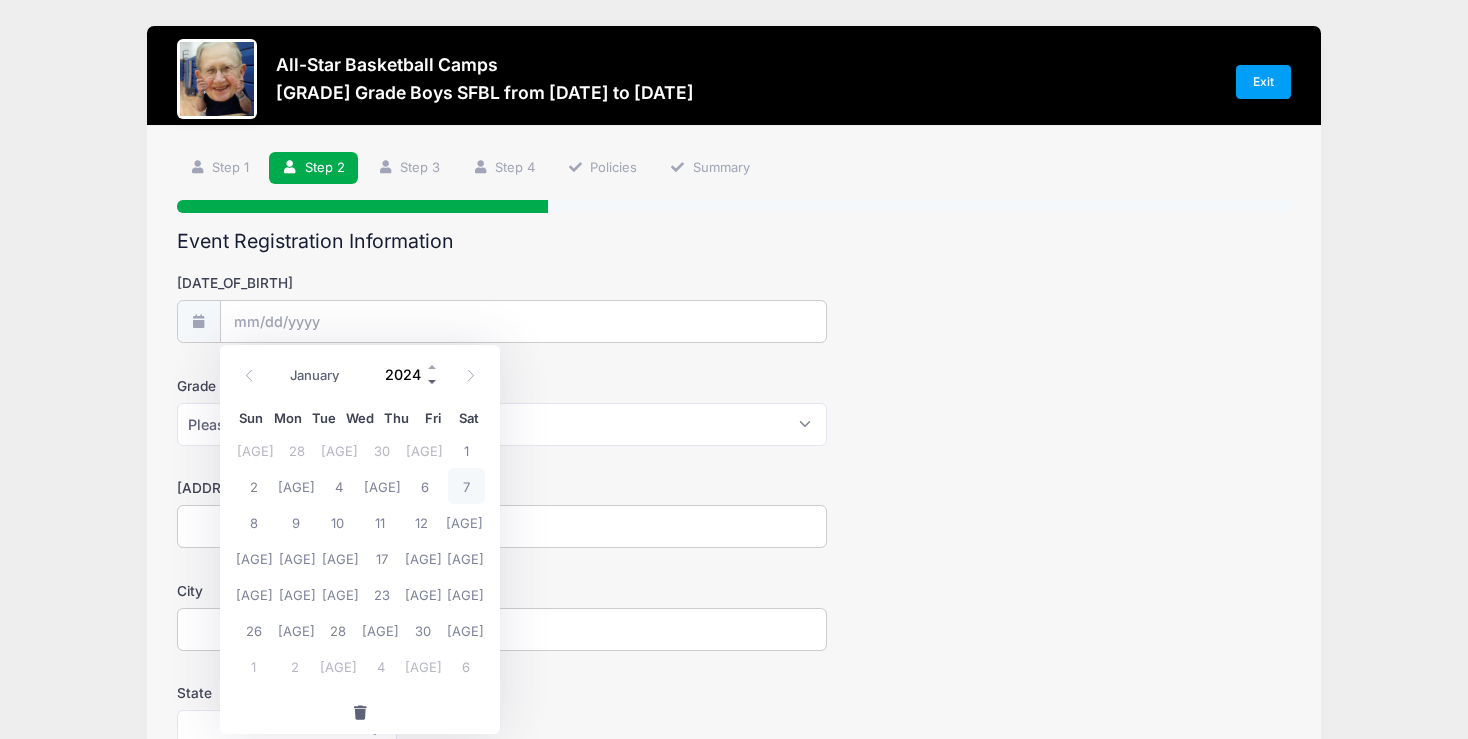 click at bounding box center [433, 381] 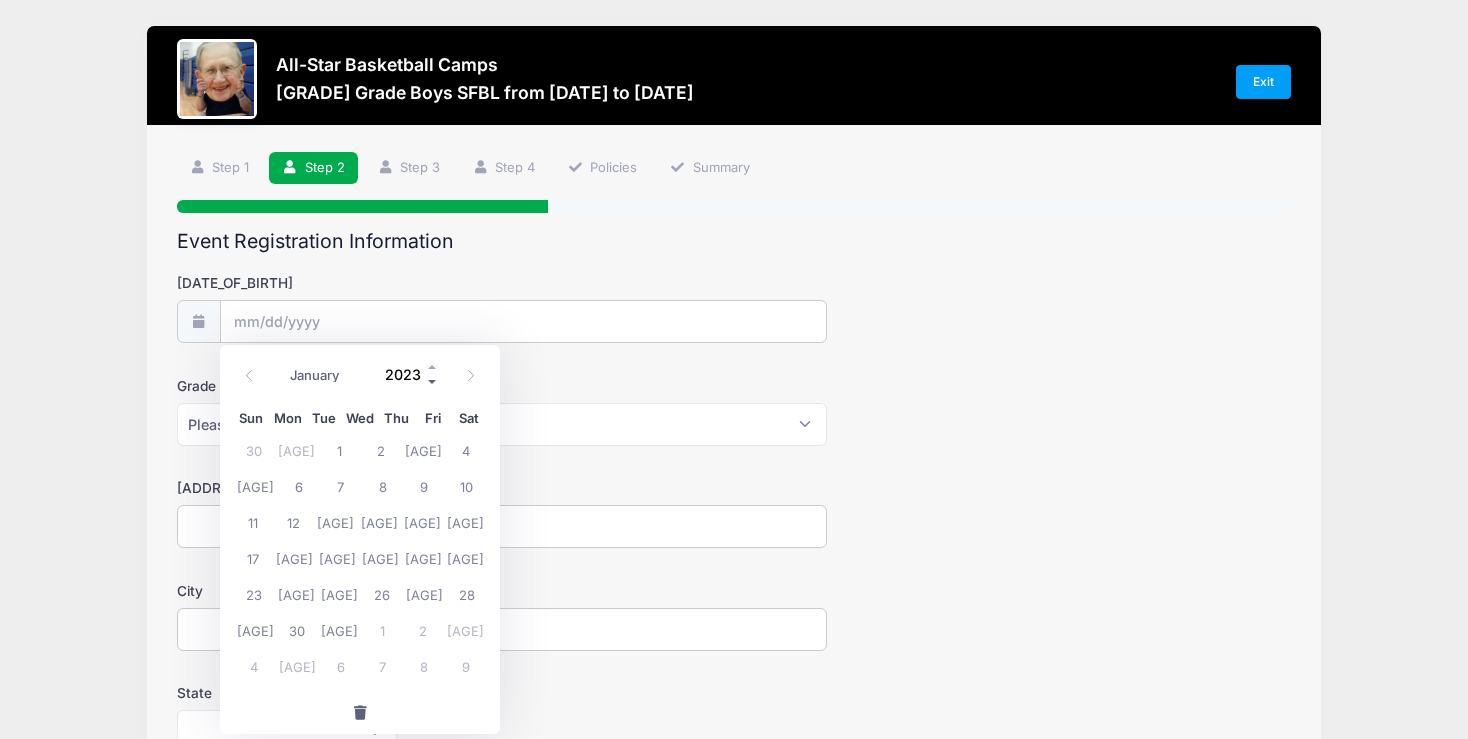 click at bounding box center [433, 381] 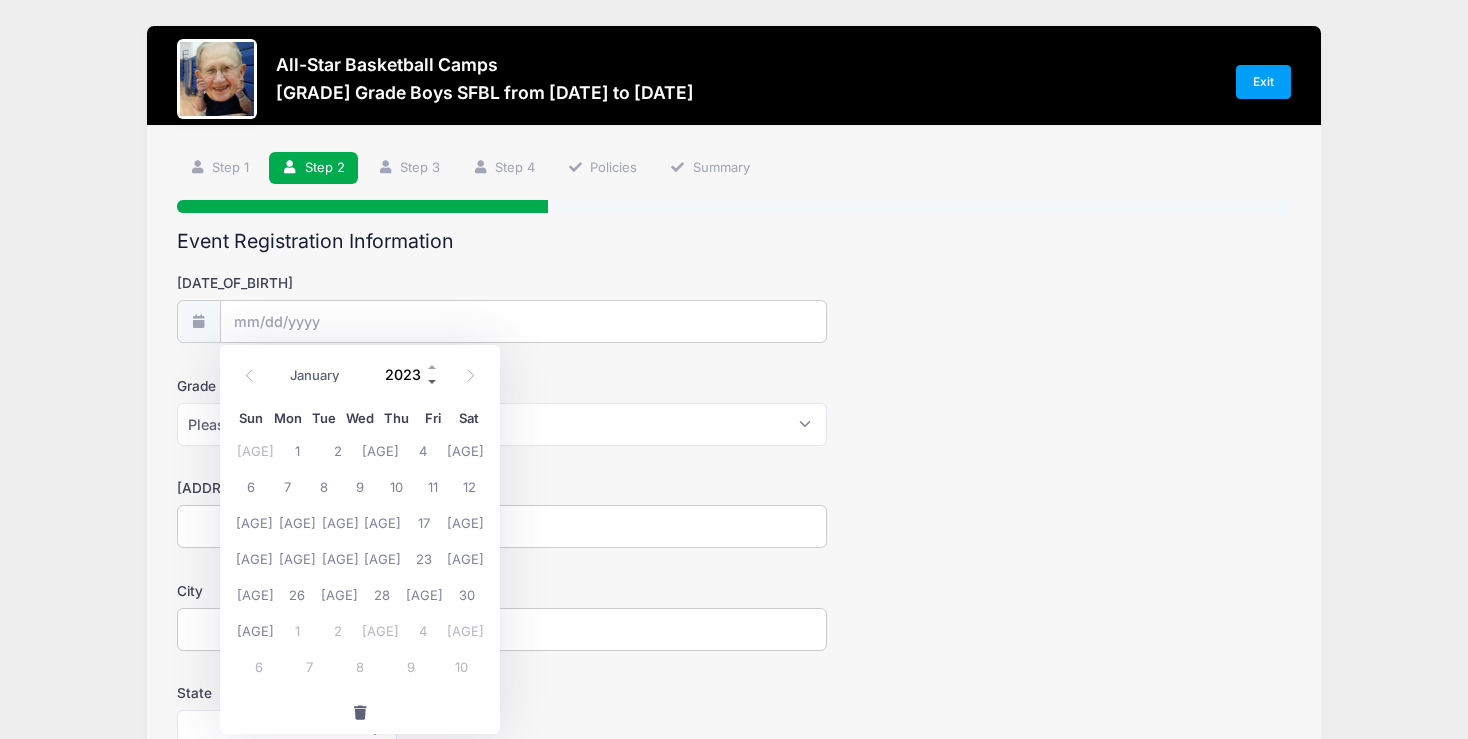 click at bounding box center [433, 381] 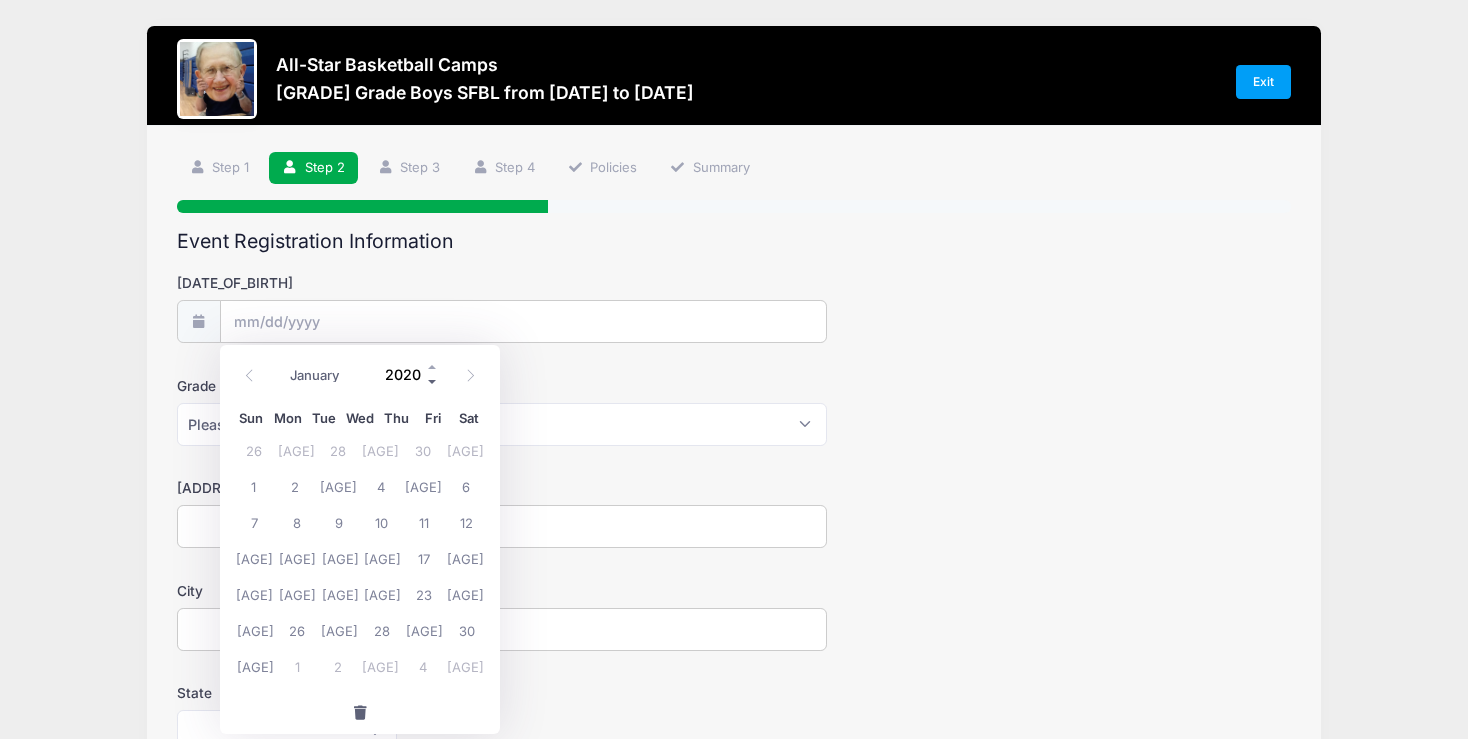 click at bounding box center (433, 381) 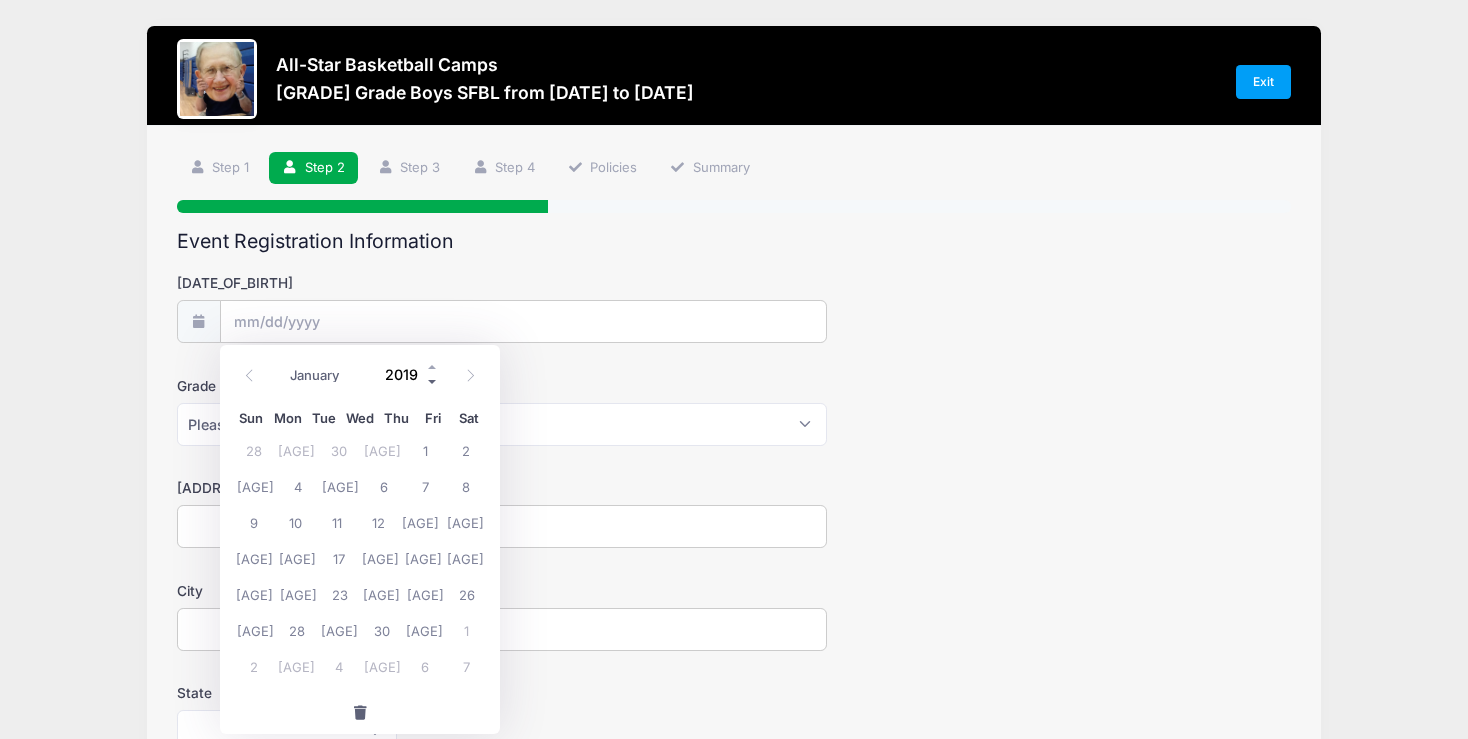 click at bounding box center (433, 381) 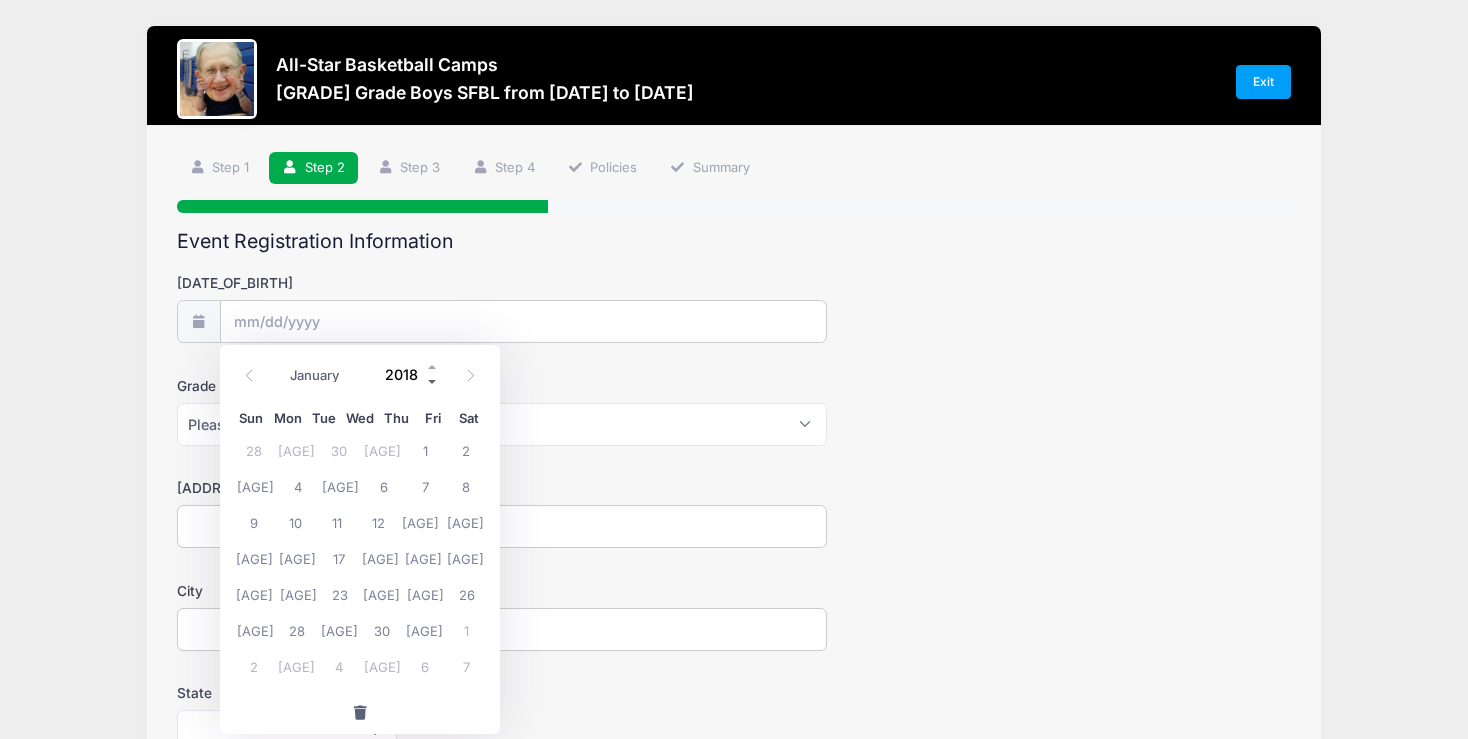 click at bounding box center [433, 381] 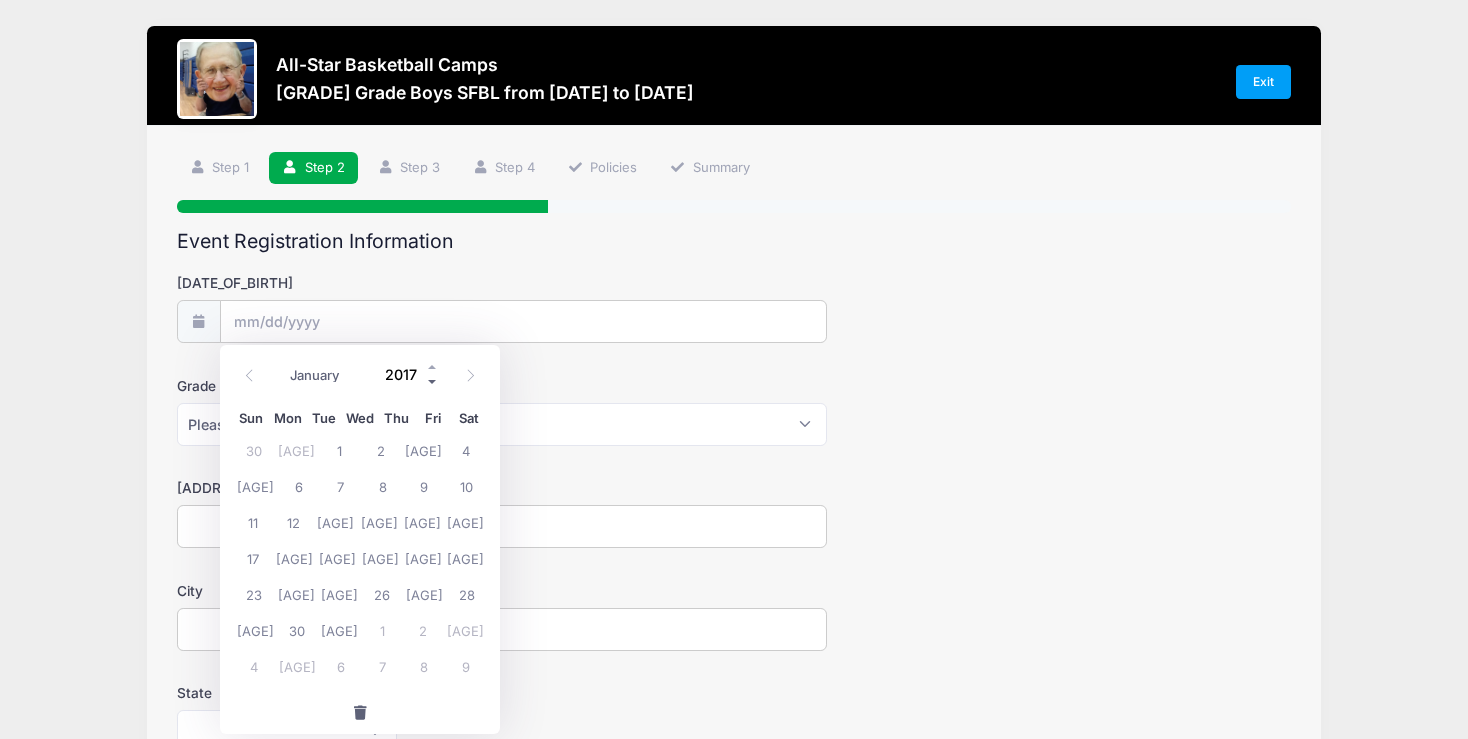 click at bounding box center [433, 381] 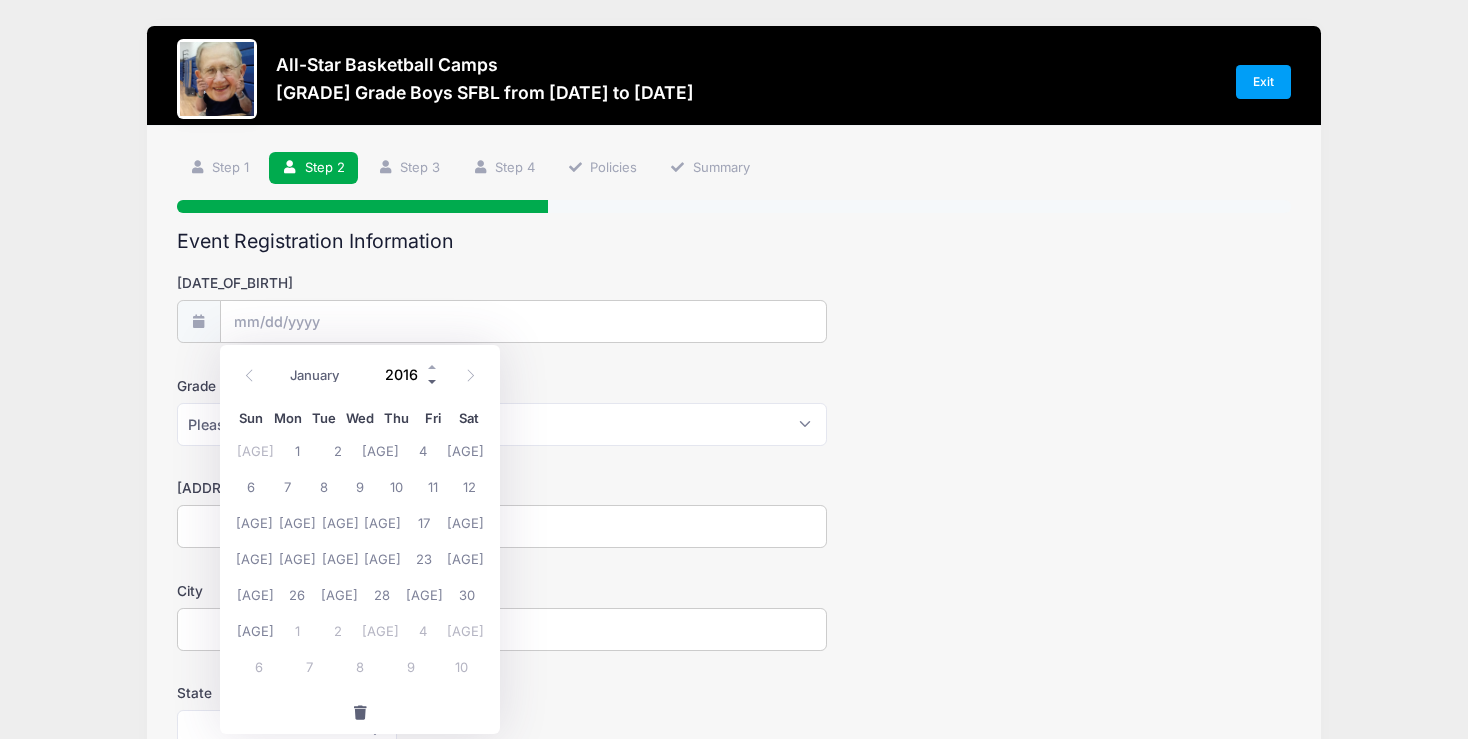 click at bounding box center (433, 381) 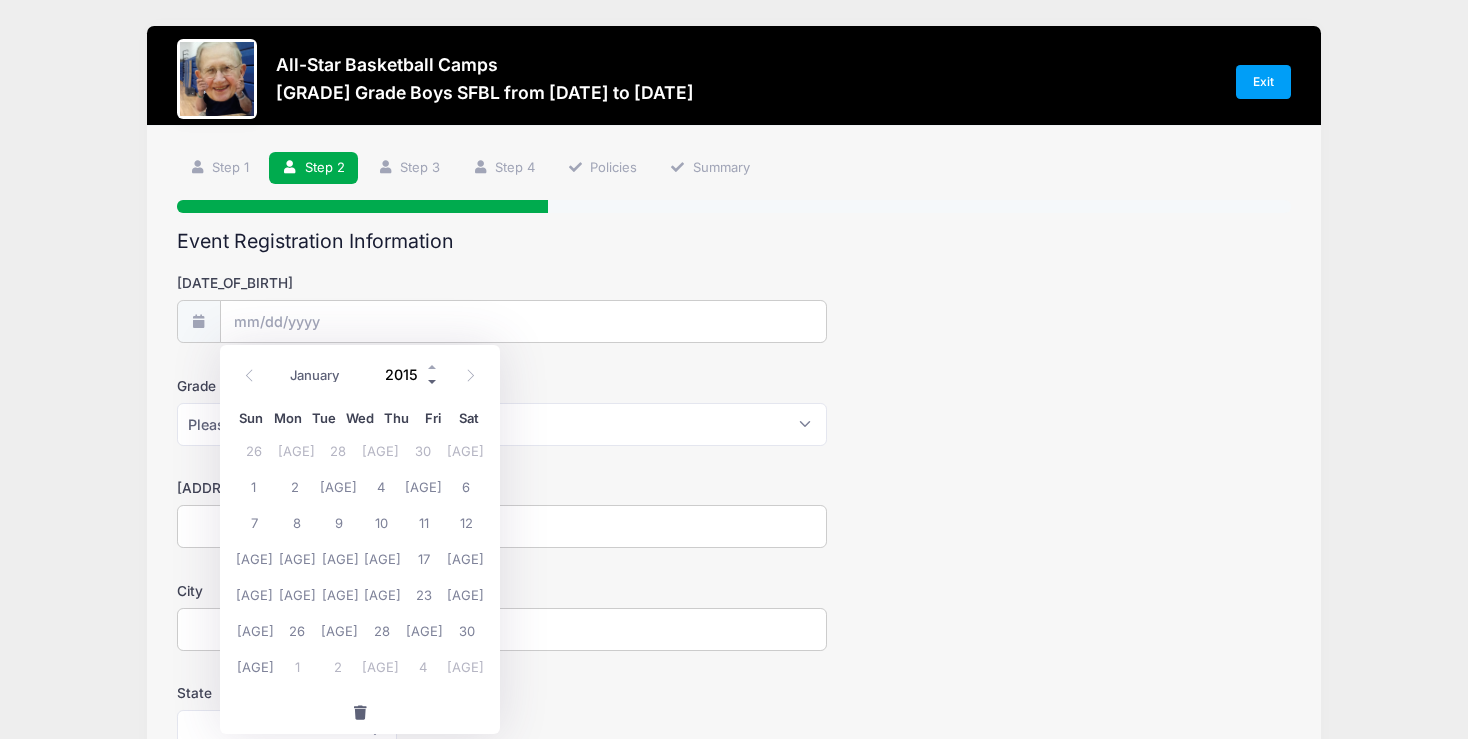 click at bounding box center [433, 381] 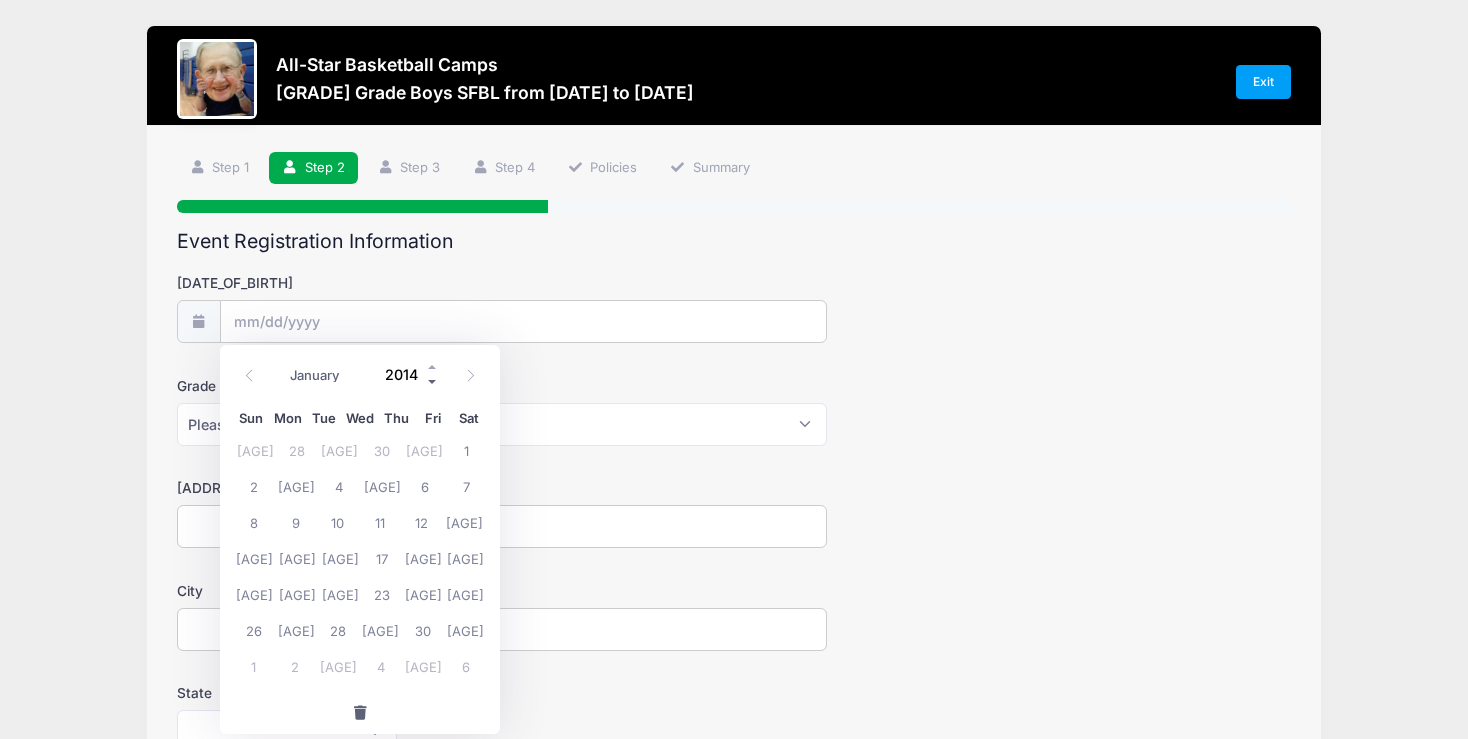 click at bounding box center (433, 381) 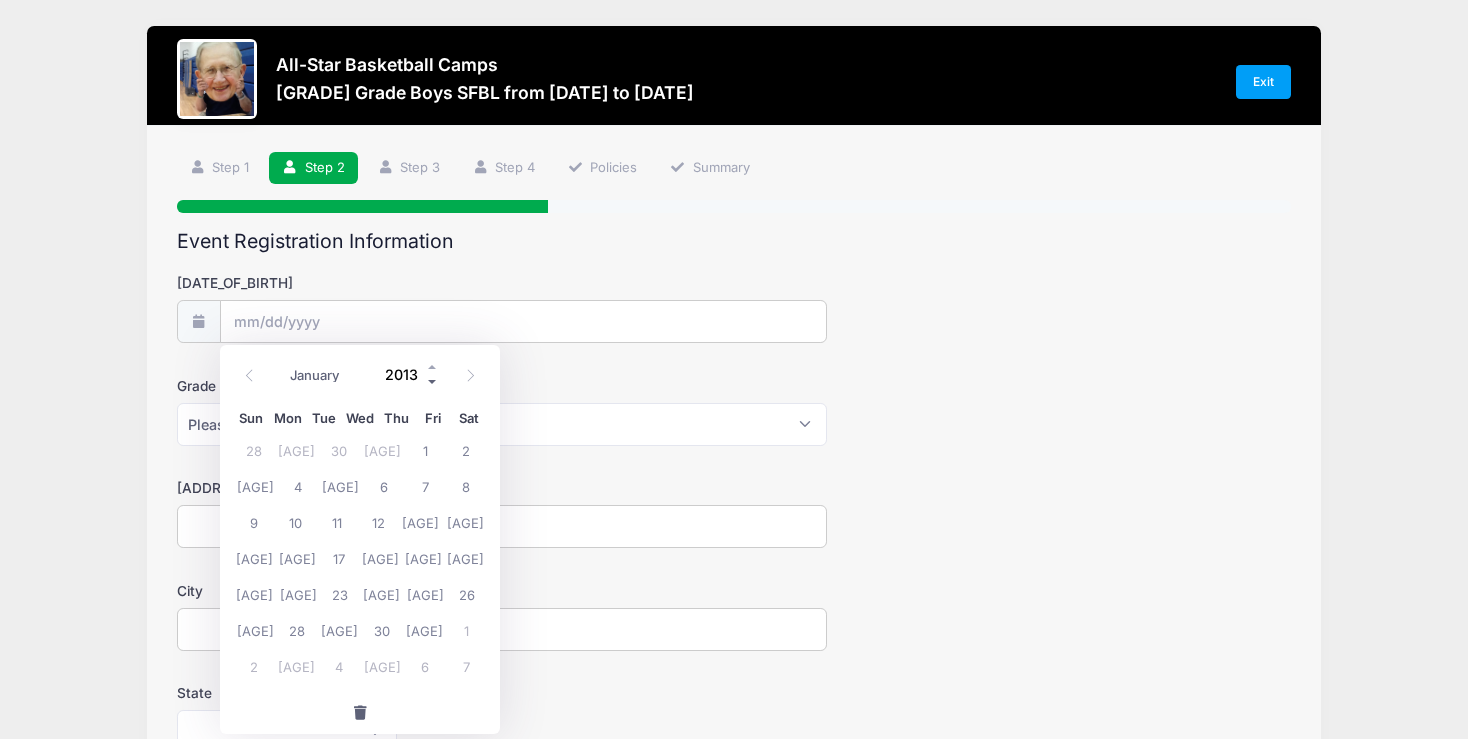 click at bounding box center [433, 381] 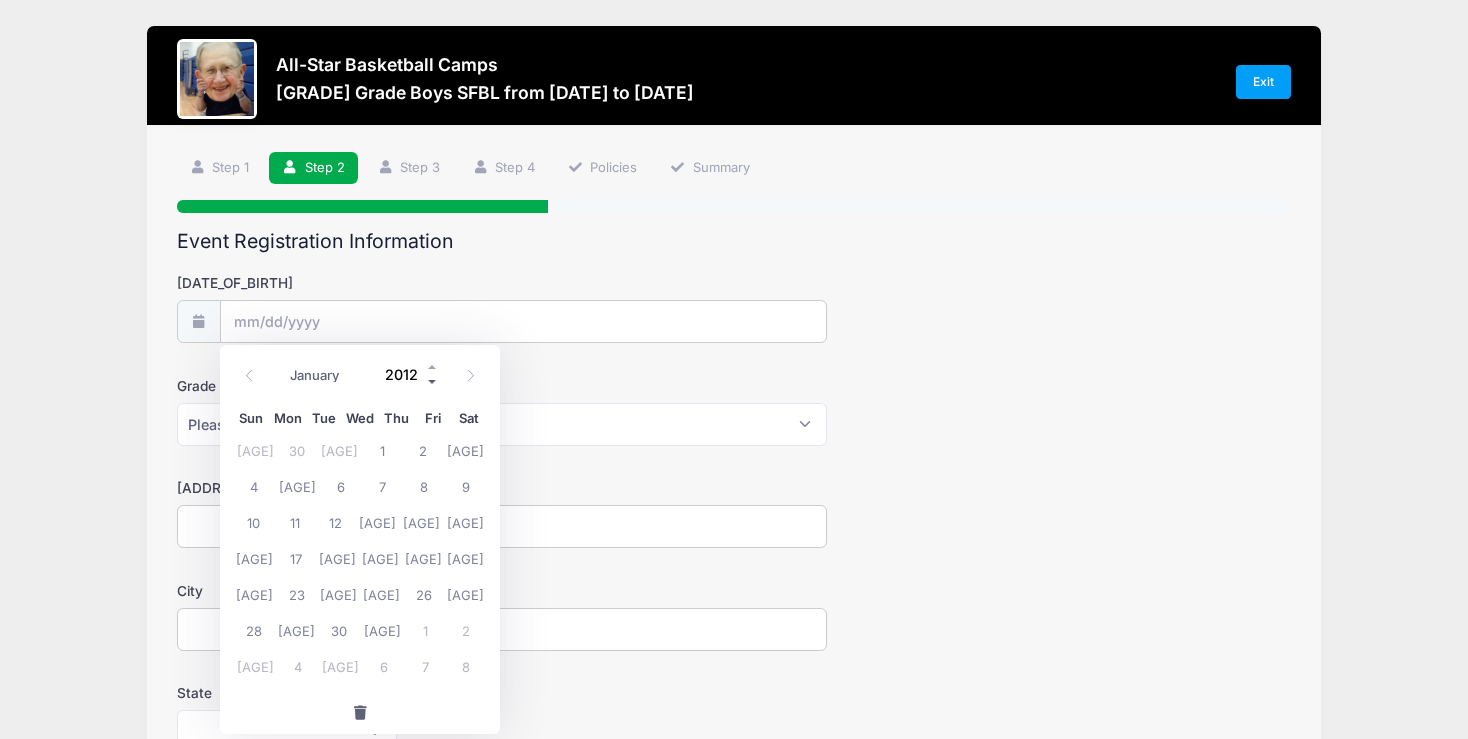 click at bounding box center [433, 381] 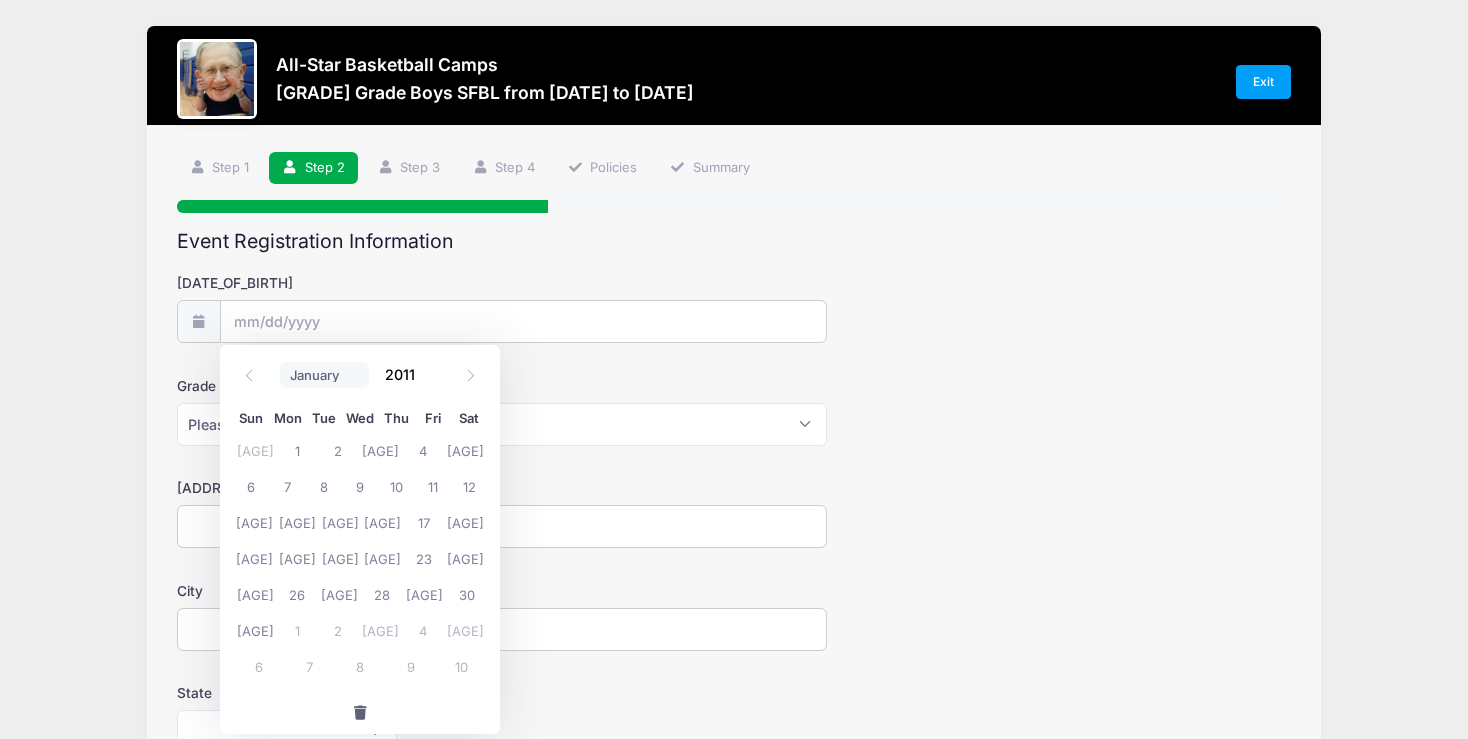 select on "4" 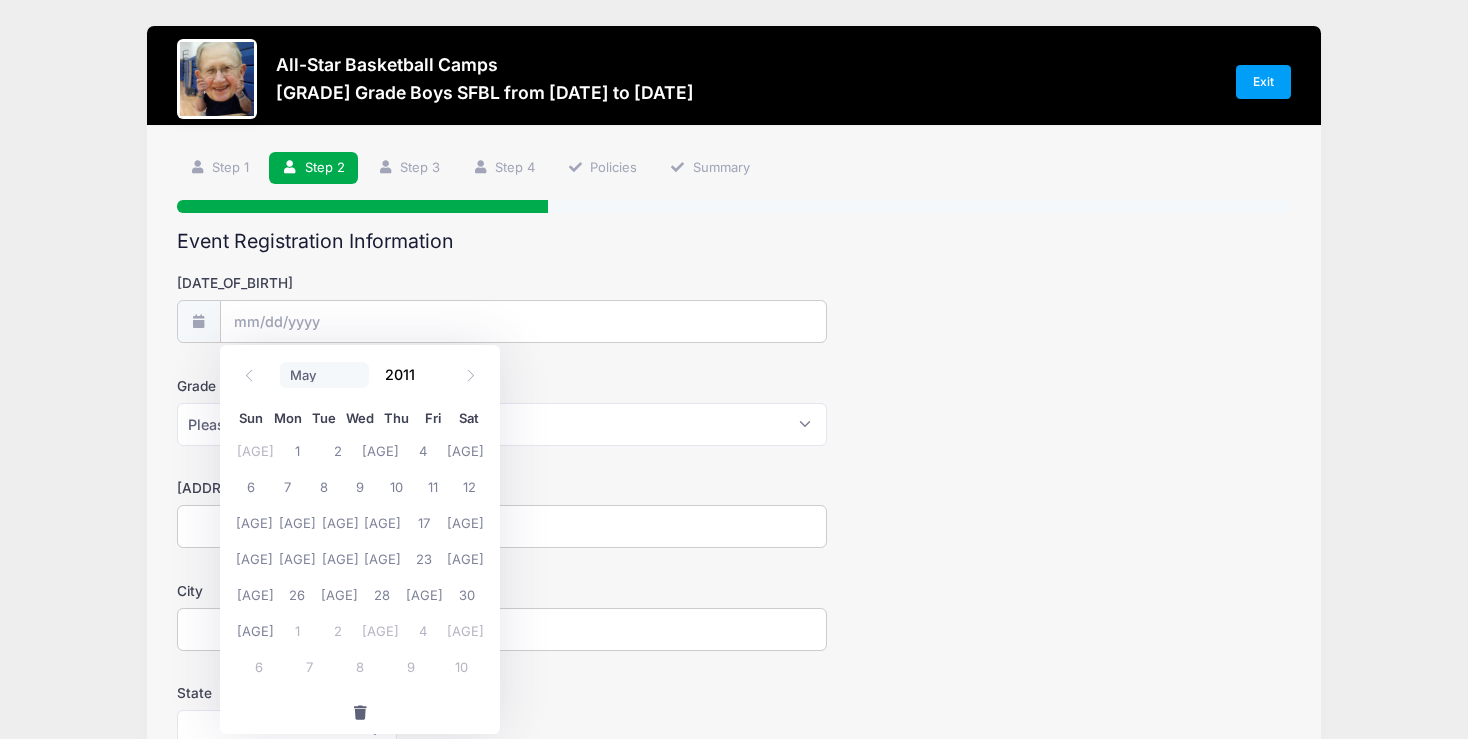 click on "May" at bounding box center [0, 0] 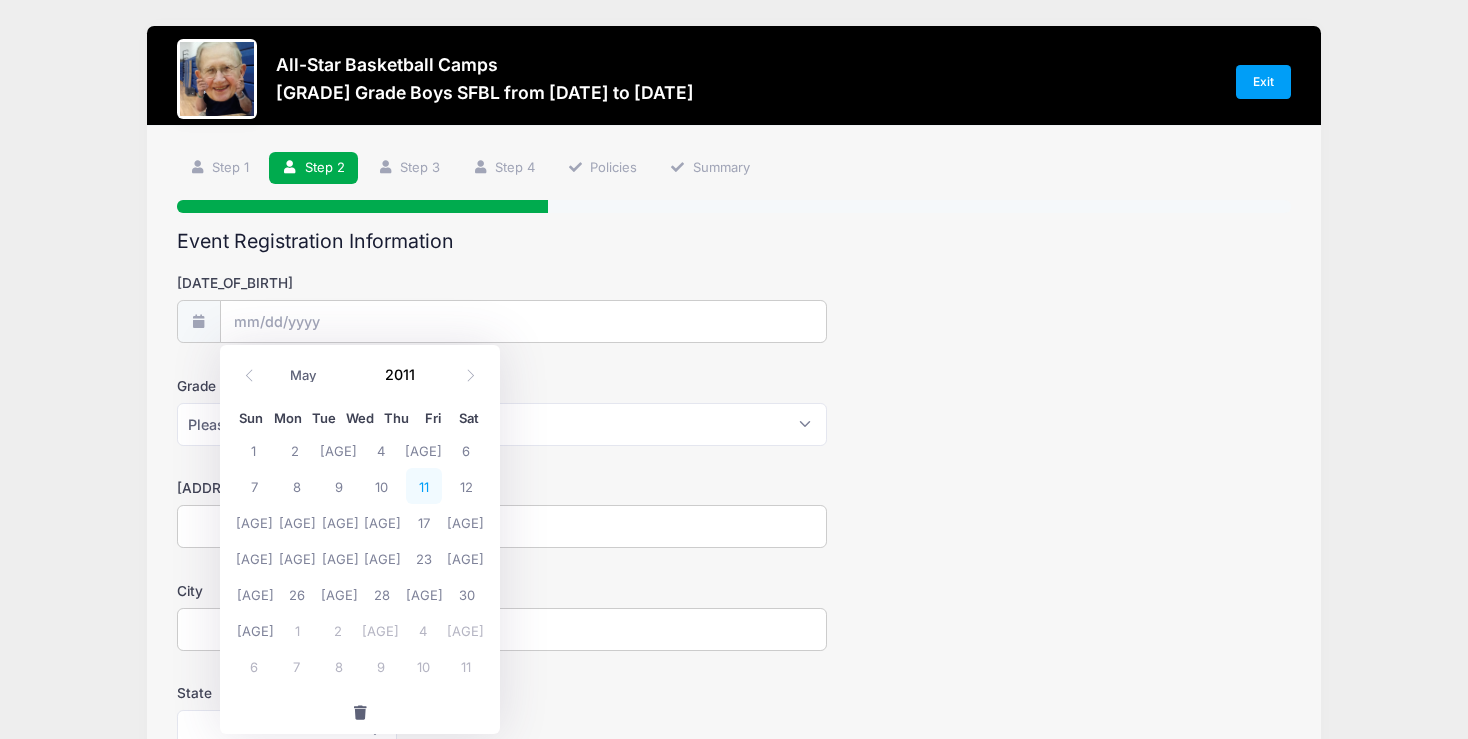 click on "11" at bounding box center [424, 486] 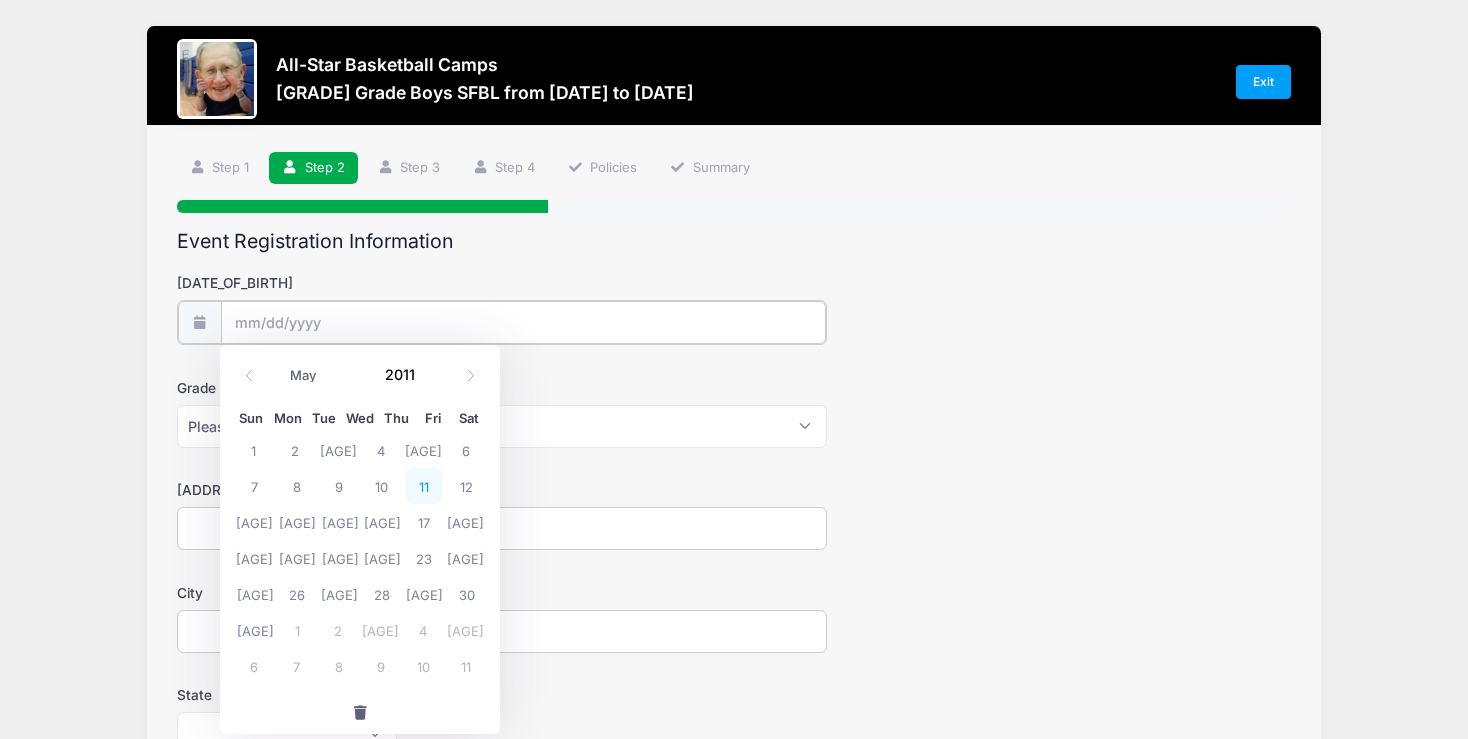 type on "[DATE]" 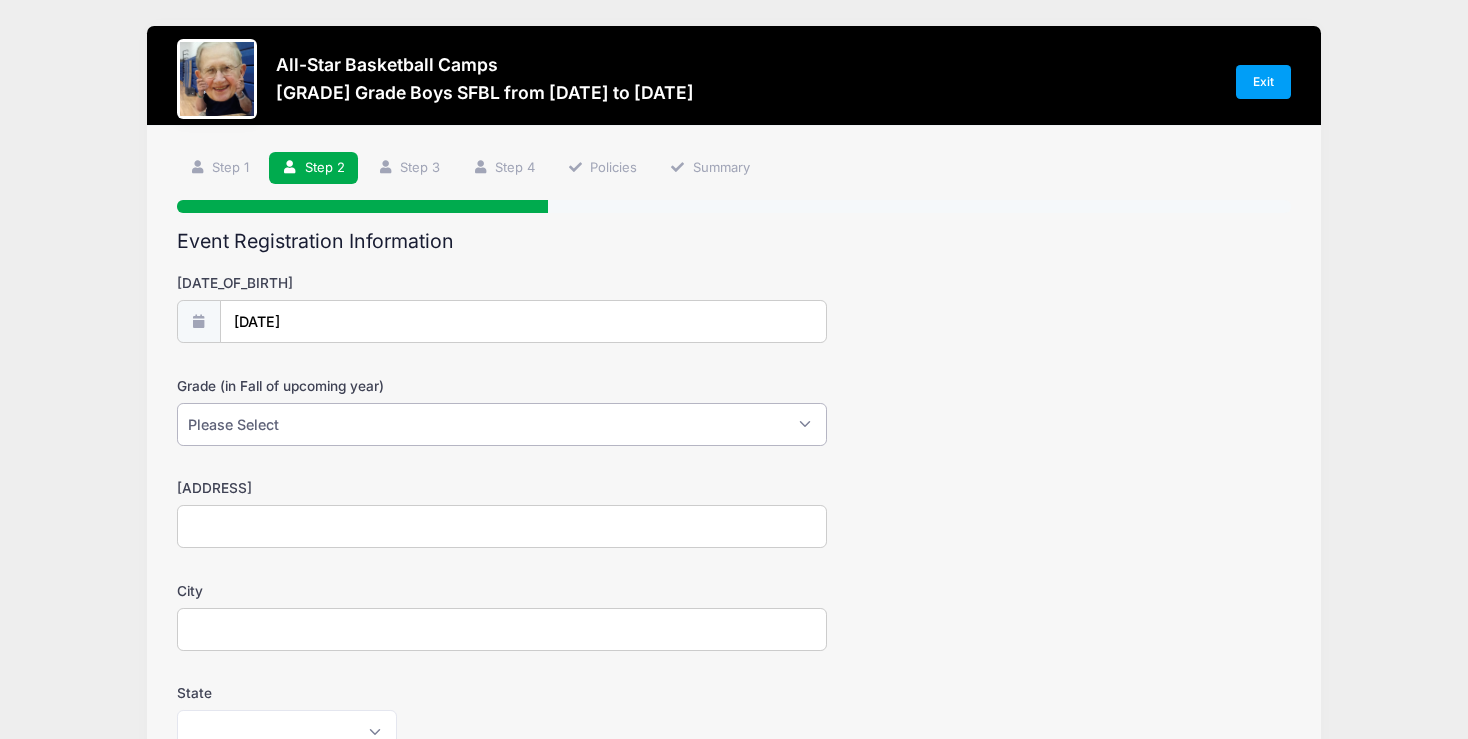 click on "Please Select 1st
2nd
3rd
4th
5th
6th
7th
8th
9th
10th
11th
12th" at bounding box center (502, 424) 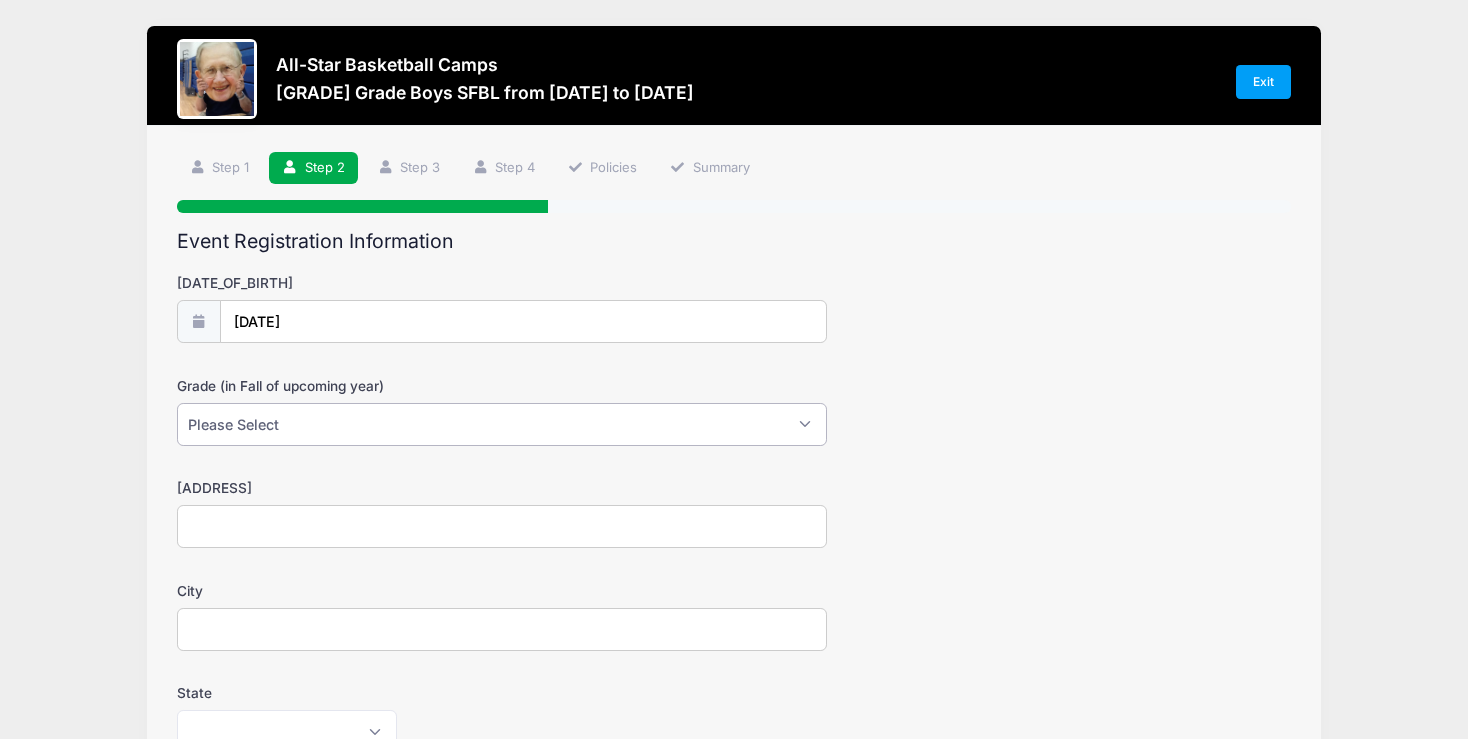 select on "9th" 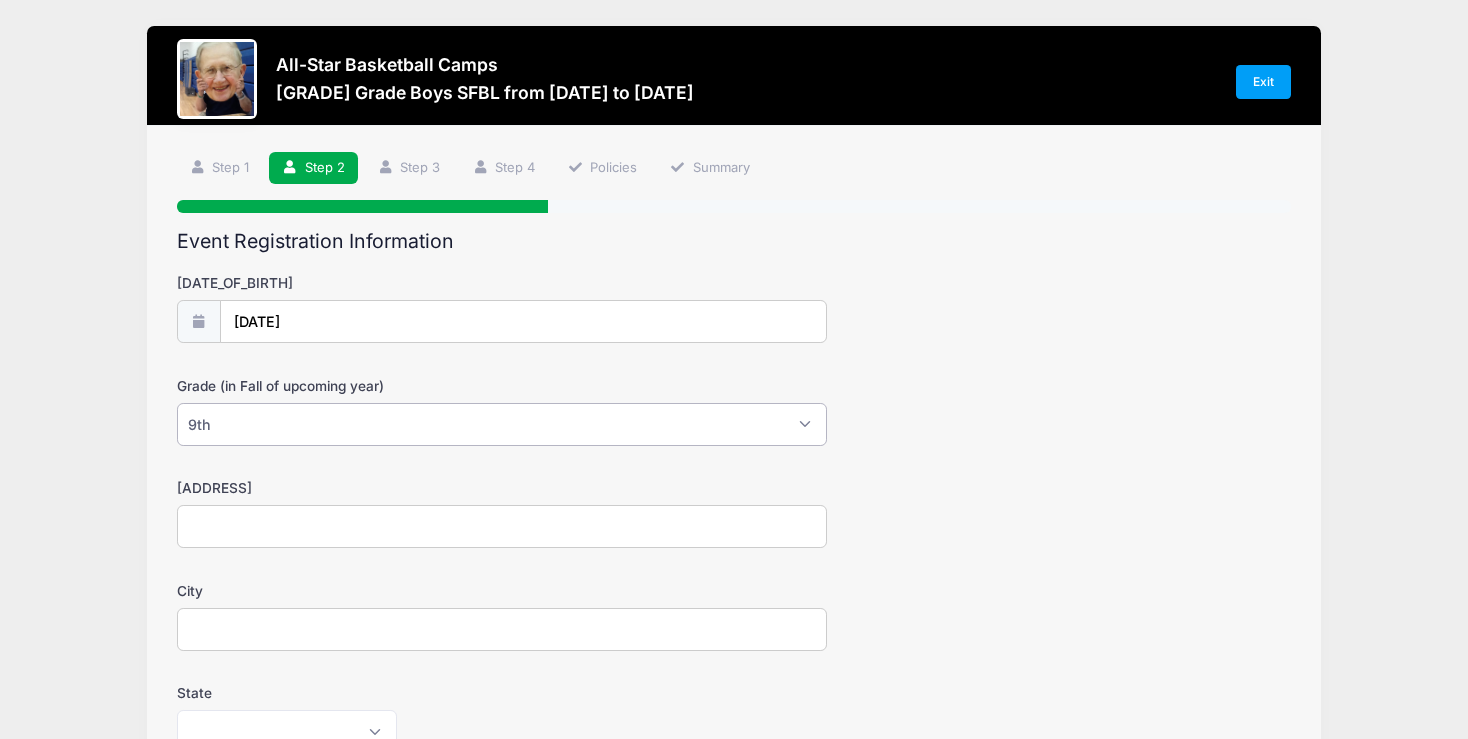 click on "9th" at bounding box center [0, 0] 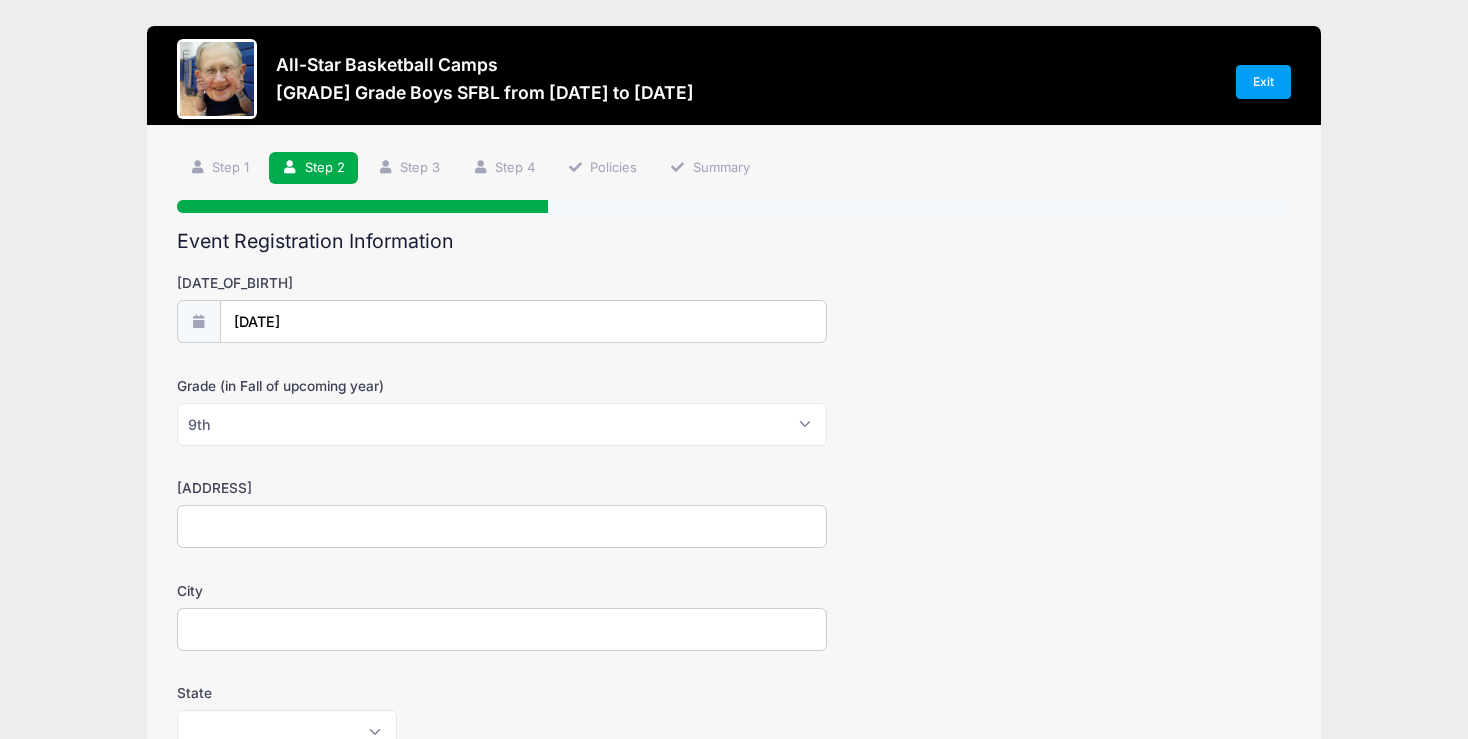 click on "[ADDRESS]" at bounding box center [502, 526] 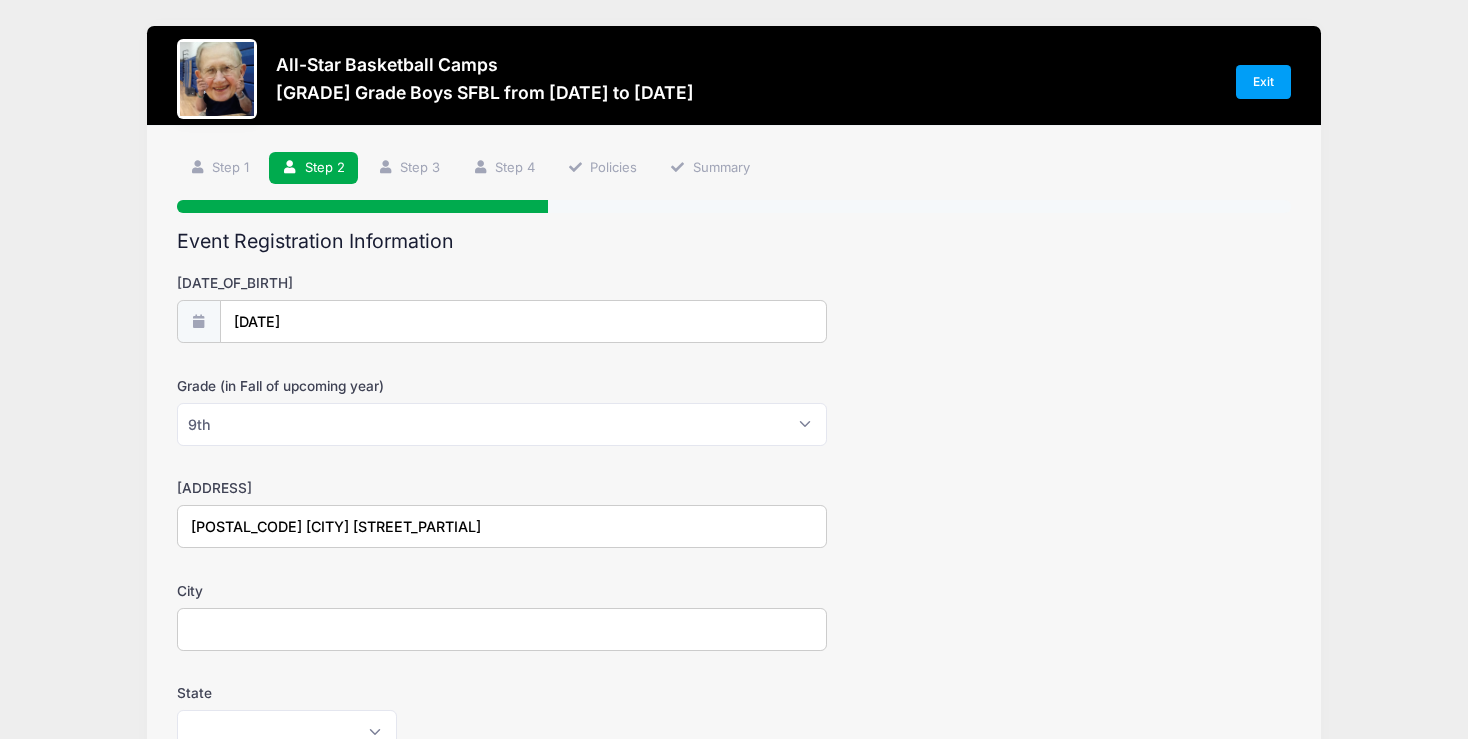 type on "[POSTAL_CODE] [CITY] [STREET_PARTIAL]" 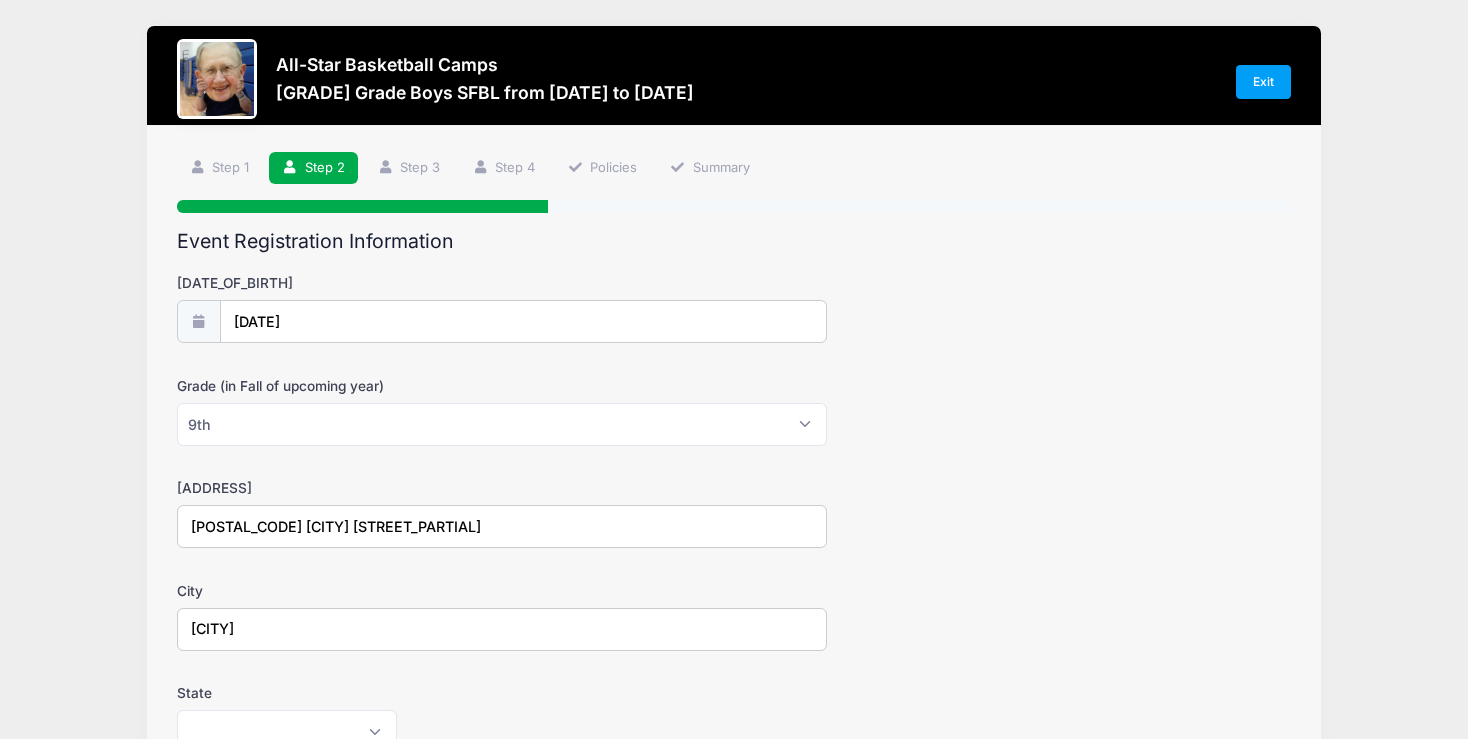 type on "[CITY]" 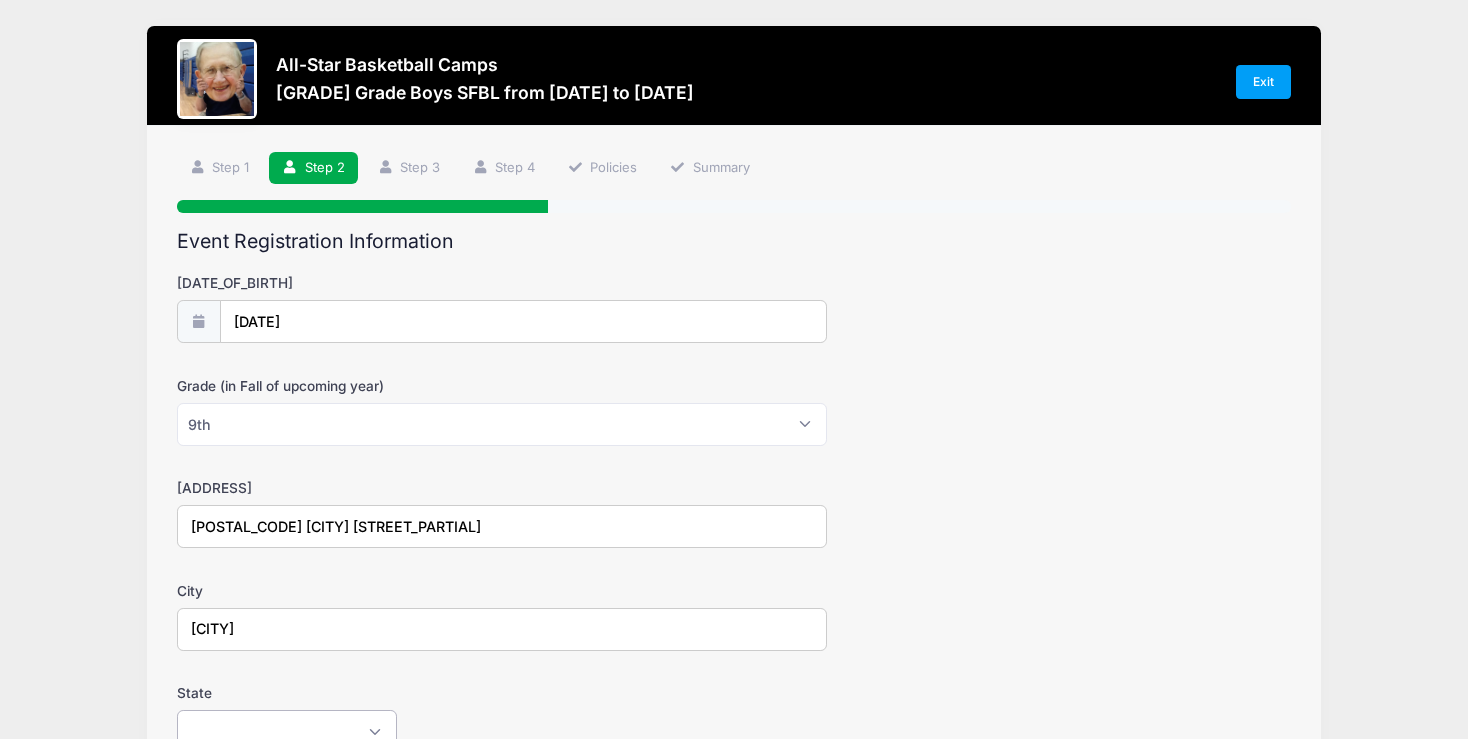scroll, scrollTop: 211, scrollLeft: 0, axis: vertical 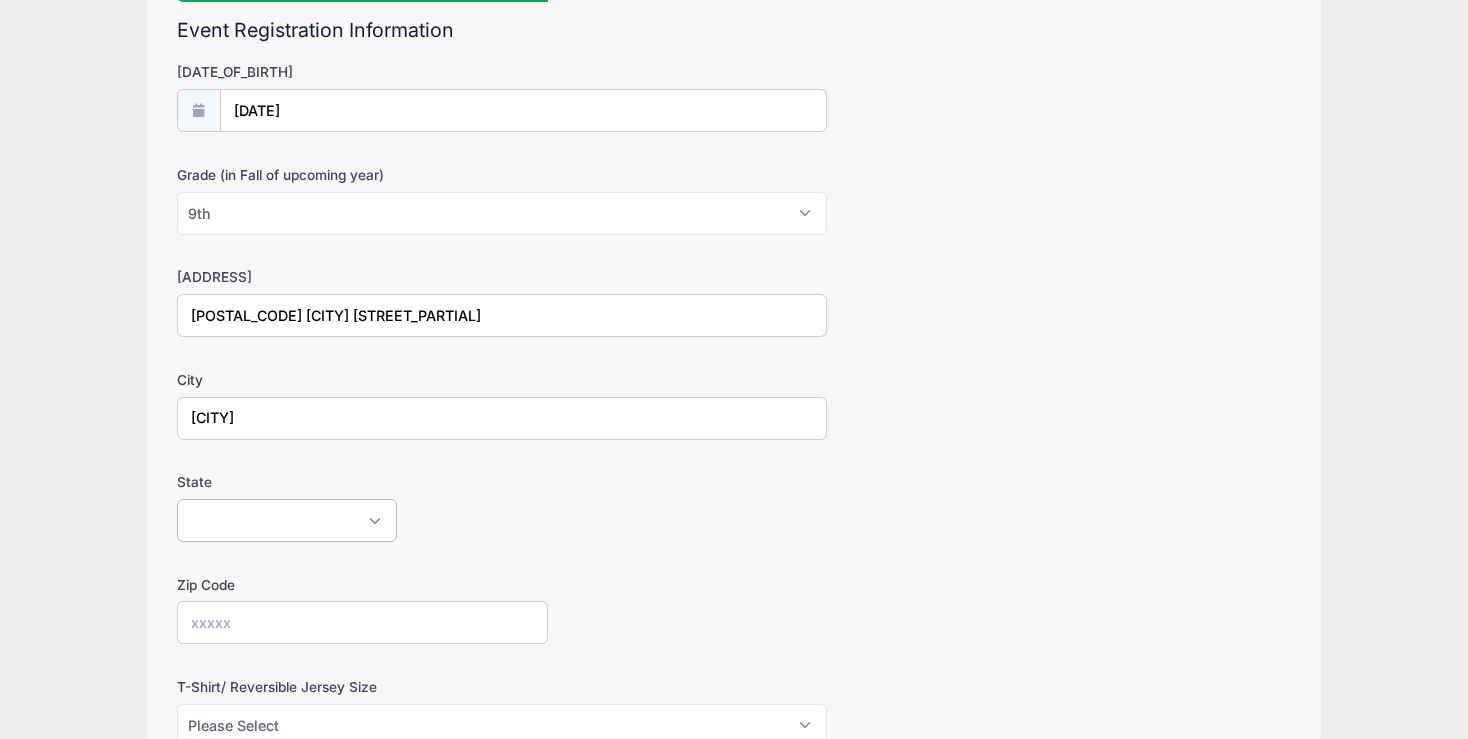 select on "[STATE_ABBR]" 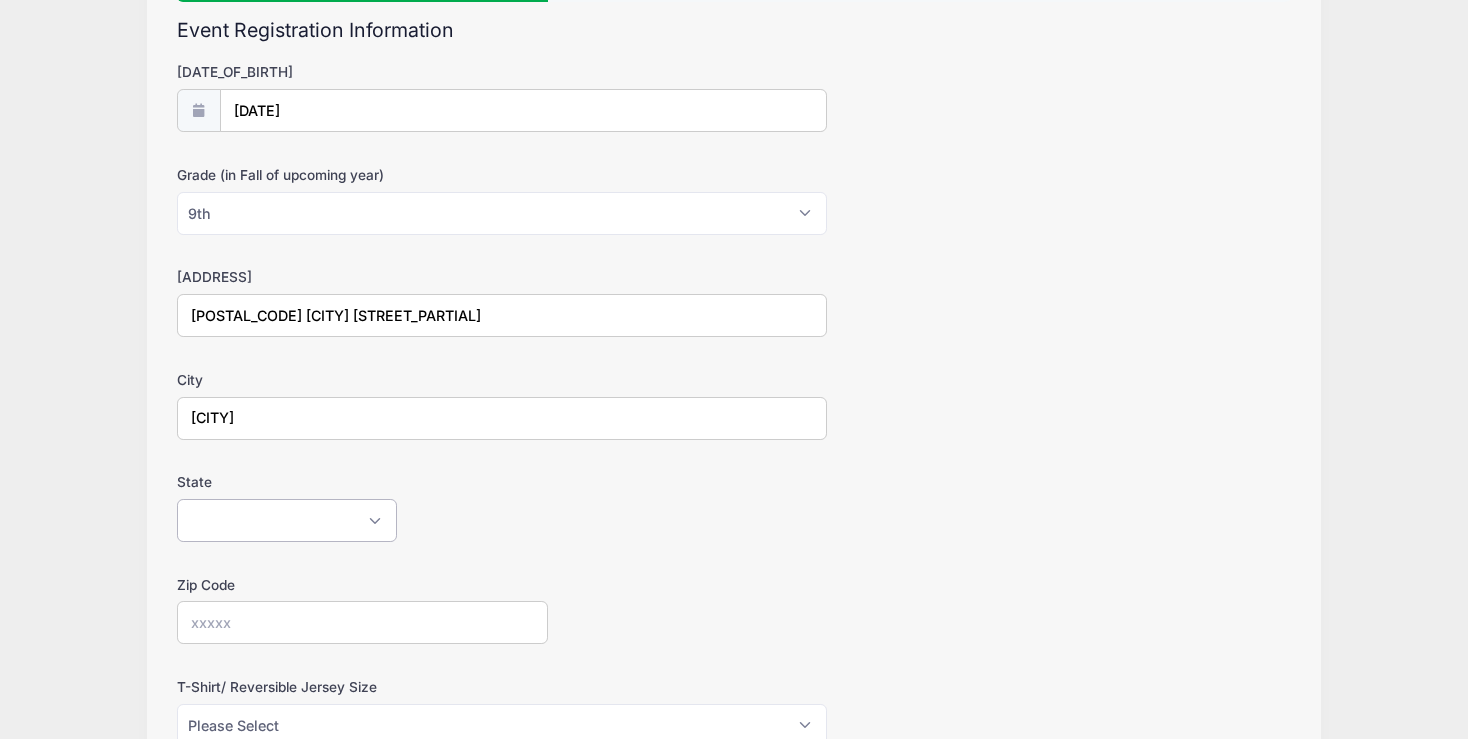 click on "[STATE]" at bounding box center (0, 0) 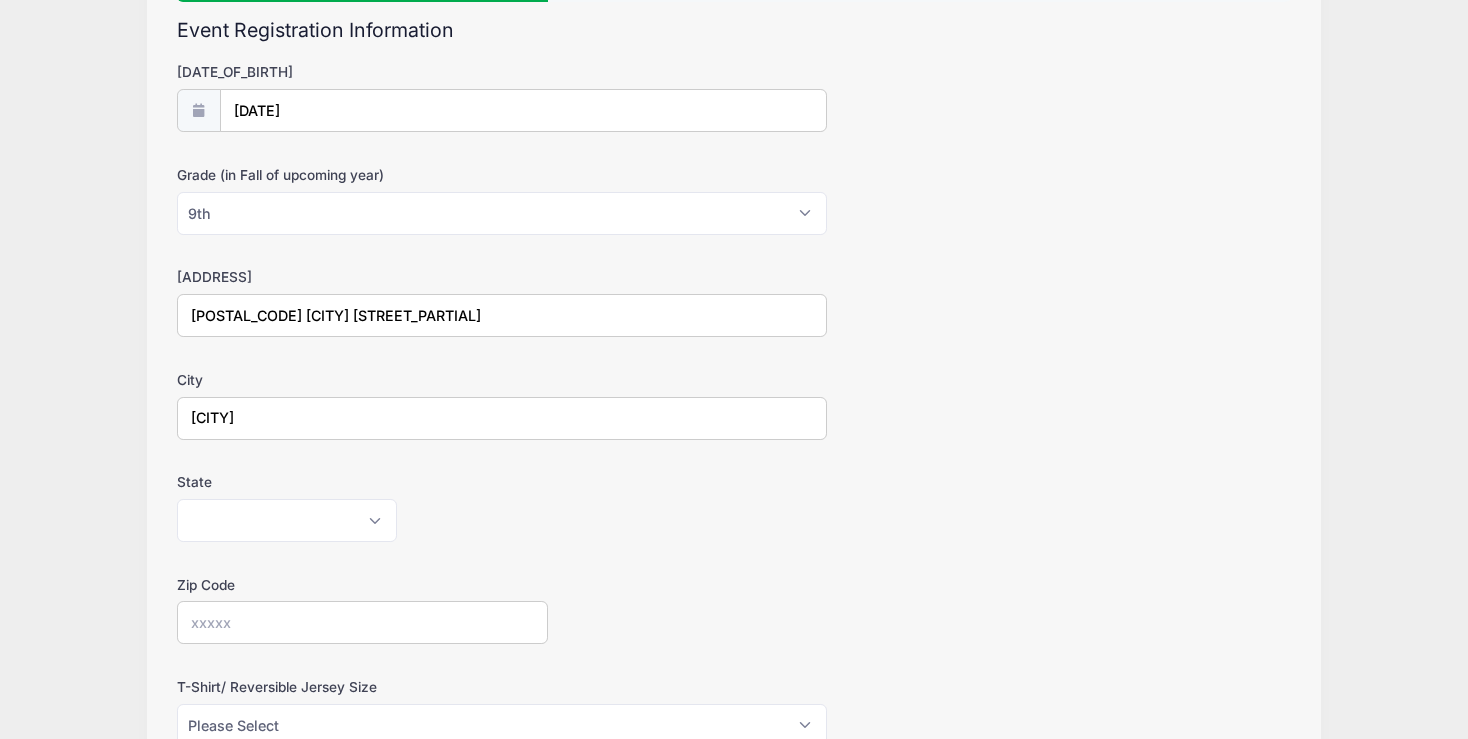 click on "Zip Code" at bounding box center [363, 622] 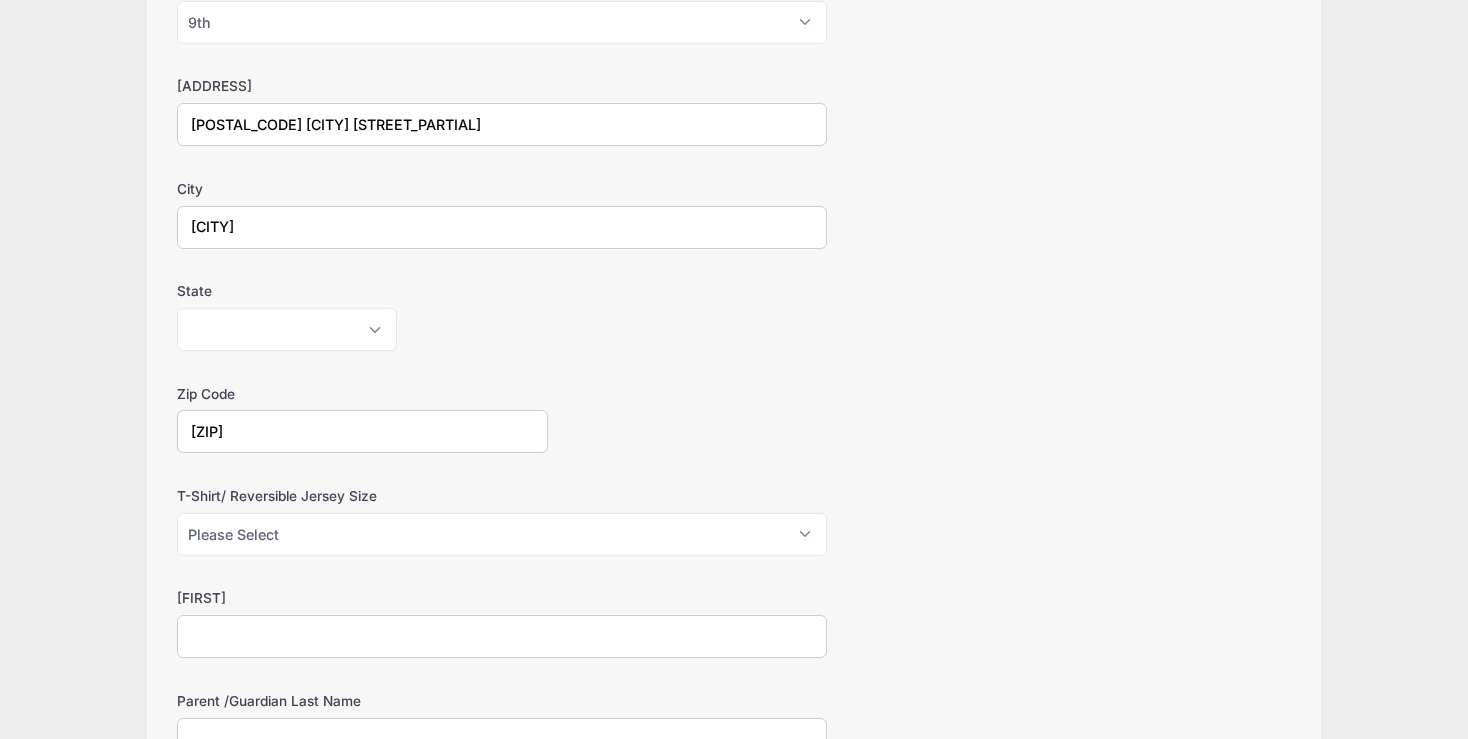 scroll, scrollTop: 528, scrollLeft: 0, axis: vertical 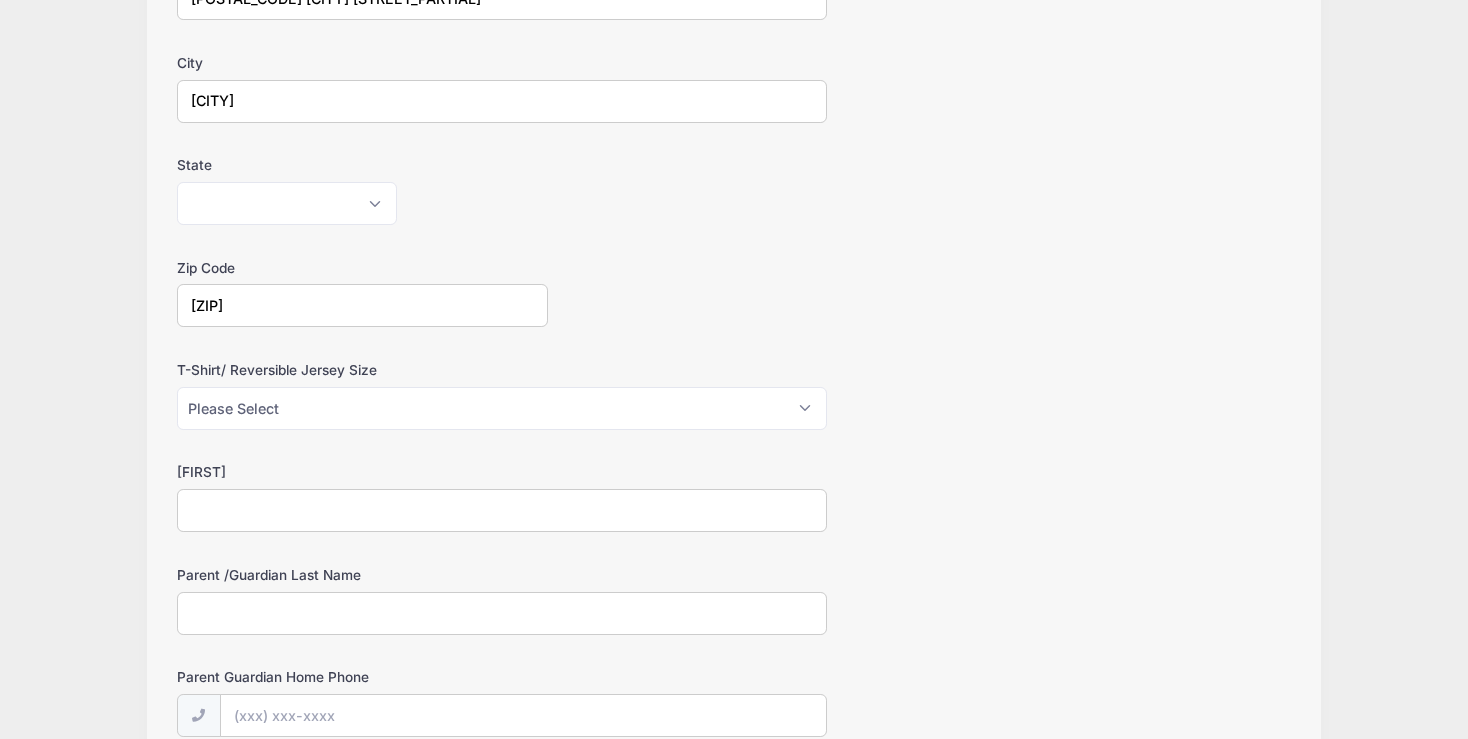 type on "[ZIP]" 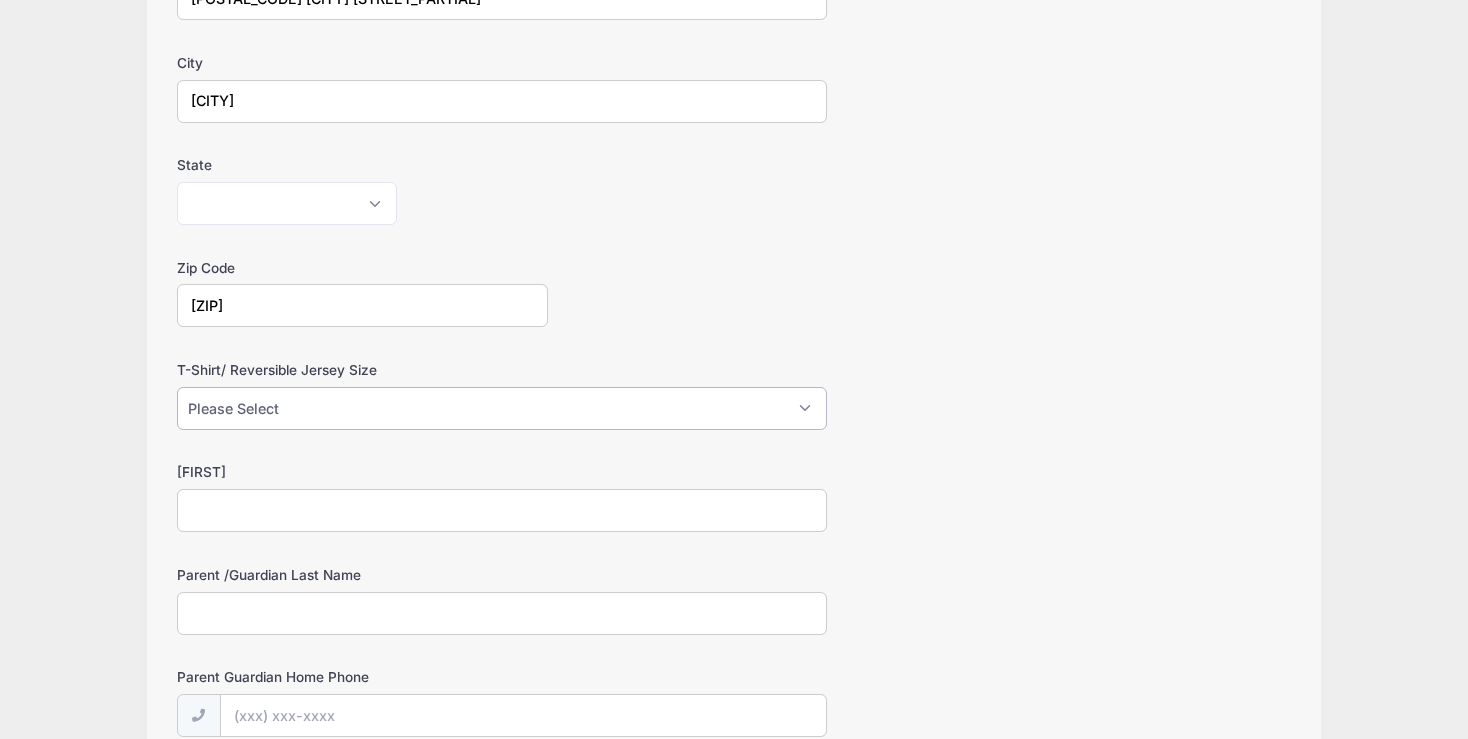 click on "Please Select Youth Large
Youth XL
Adult Small
Adult Medium
Adult Large
Adult XL" at bounding box center [502, 408] 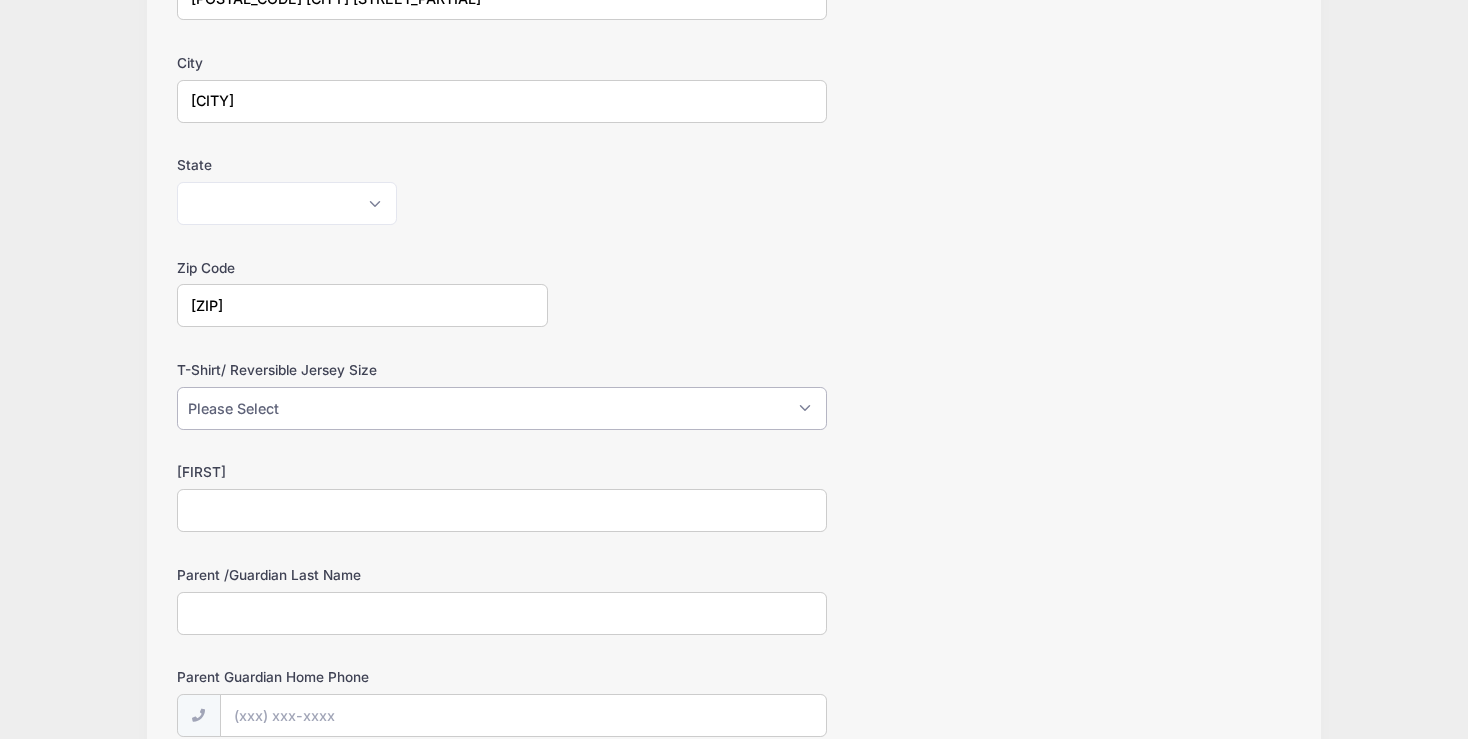 select on "Adult Small" 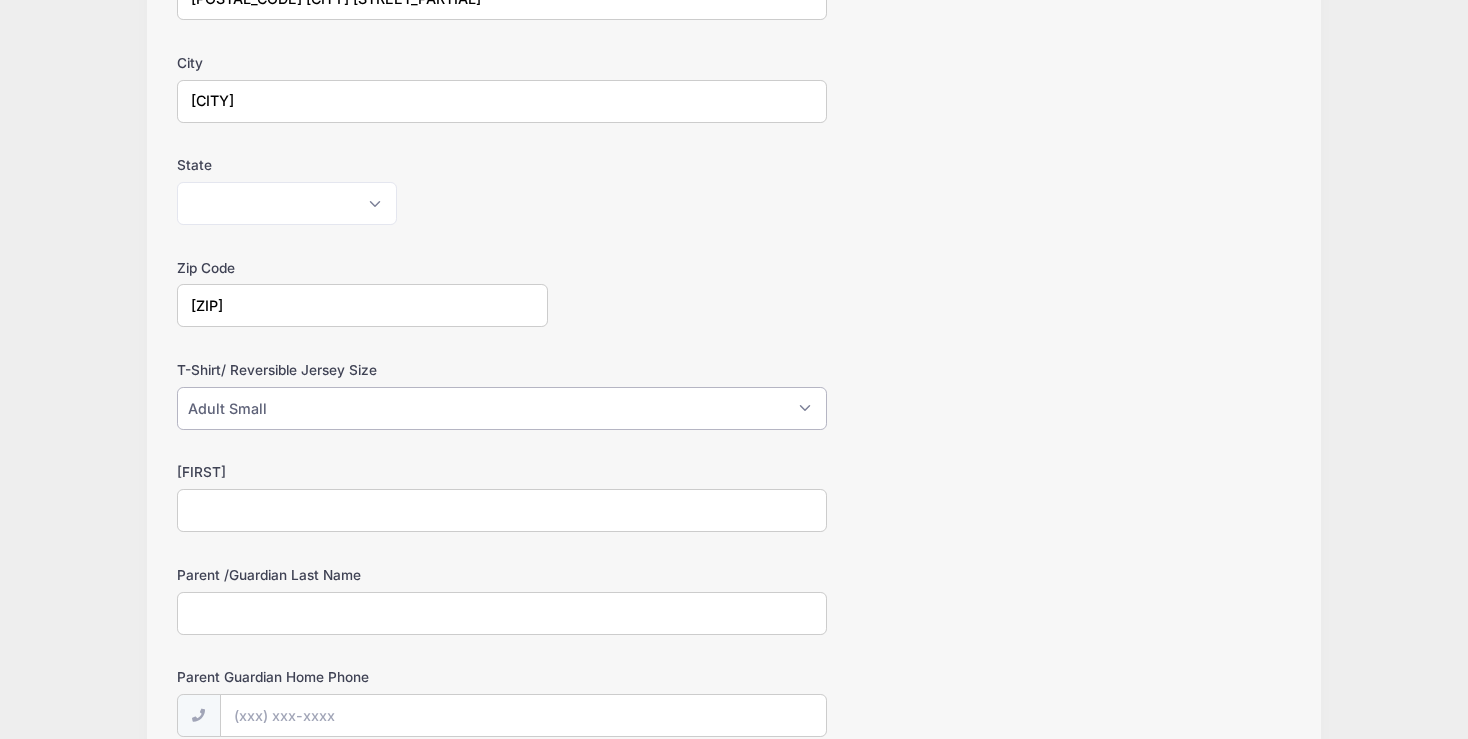 click on "Adult Small" at bounding box center [0, 0] 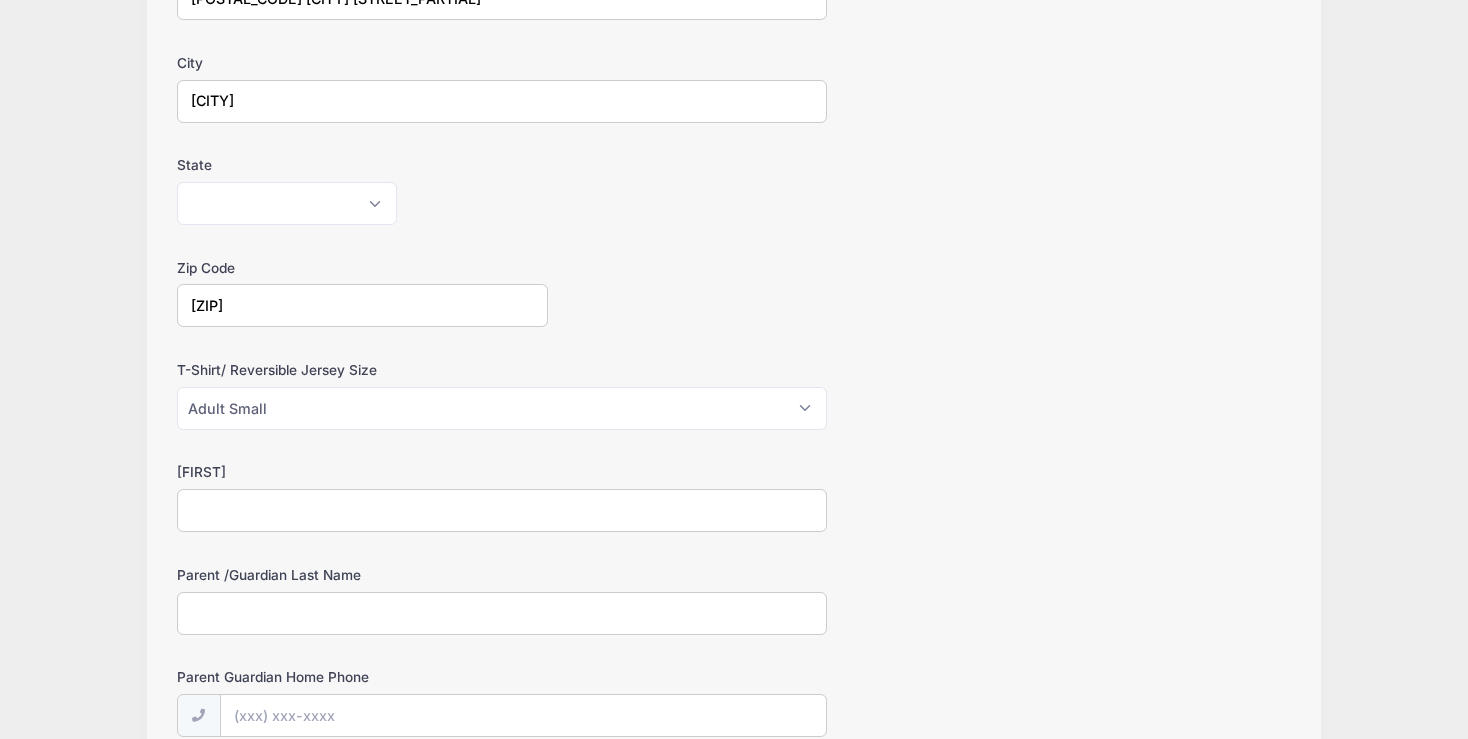 click on "[FIRST]" at bounding box center (502, 510) 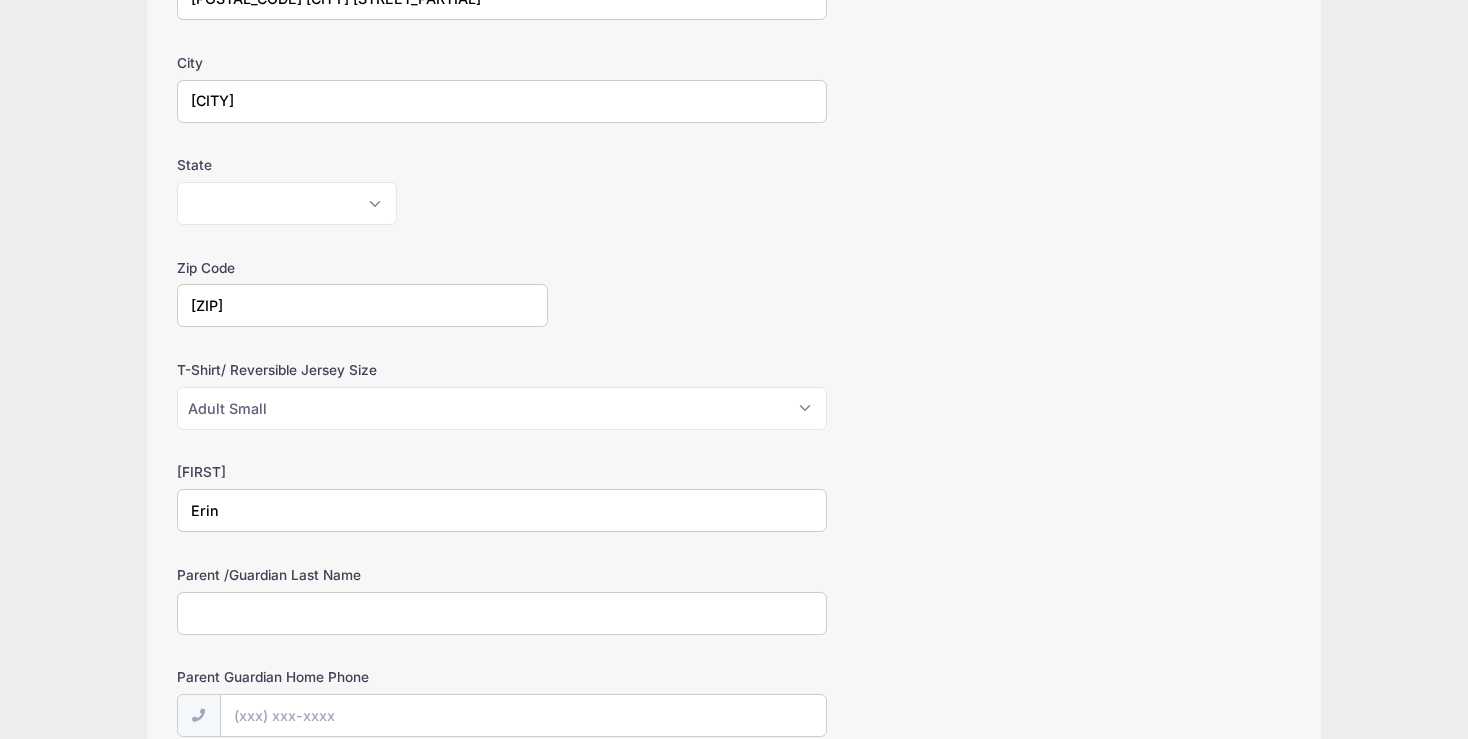 type on "Erin" 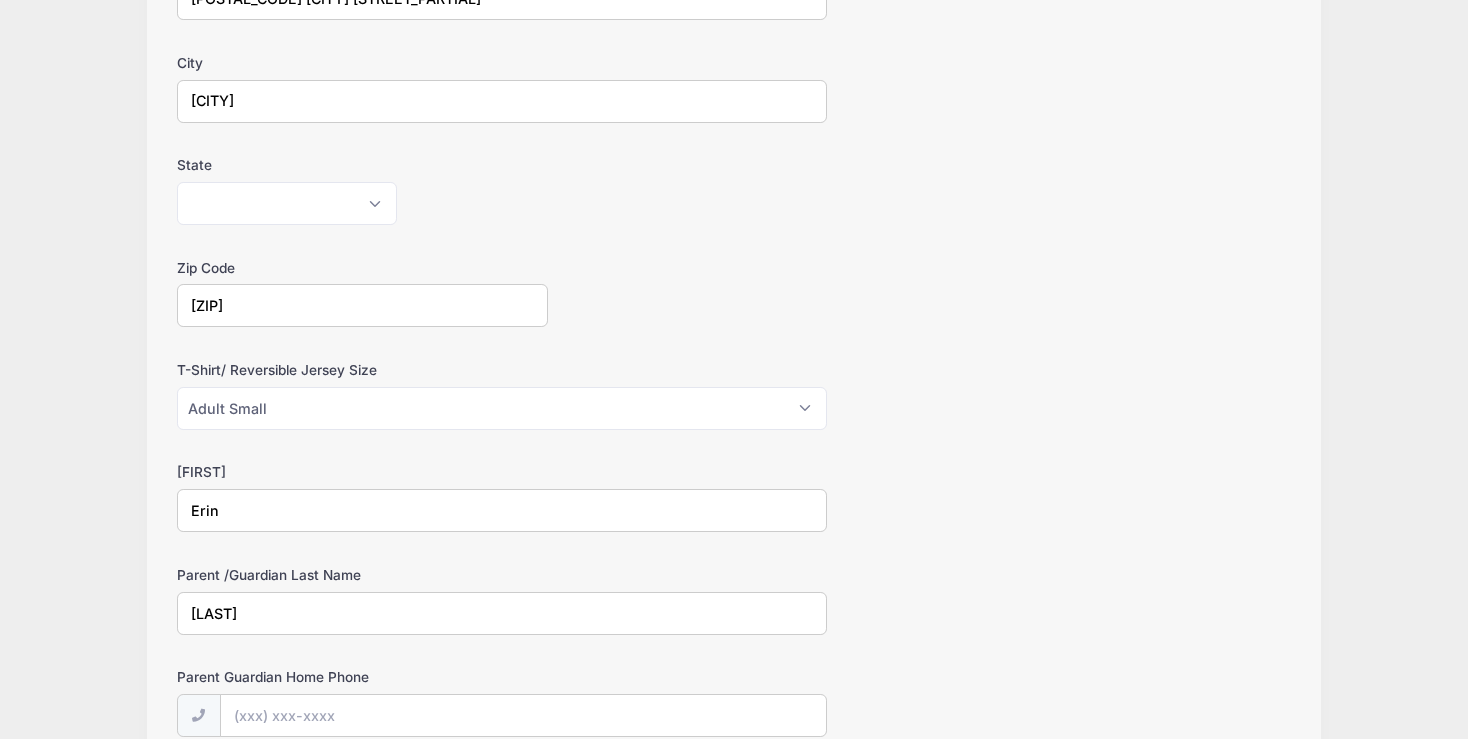 type on "[LAST]" 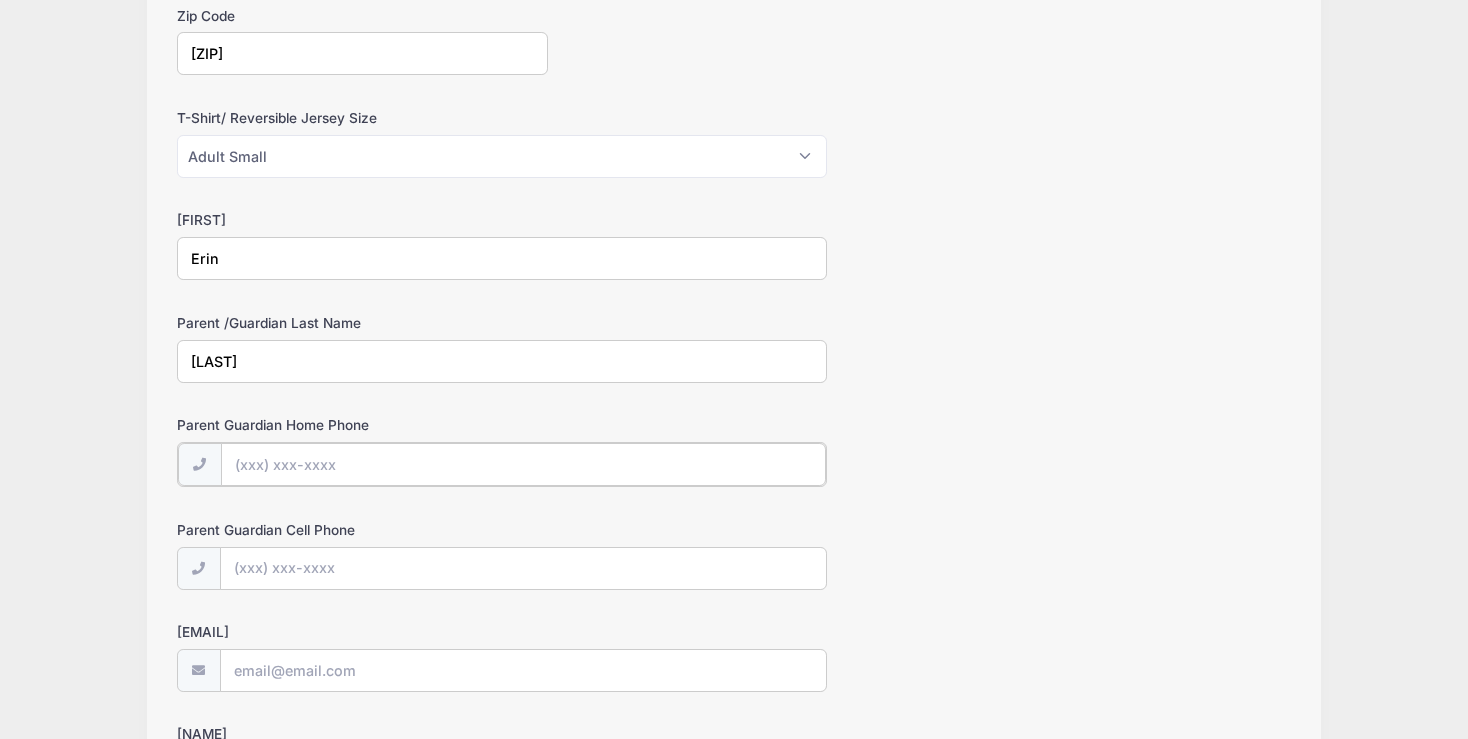 scroll, scrollTop: 844, scrollLeft: 0, axis: vertical 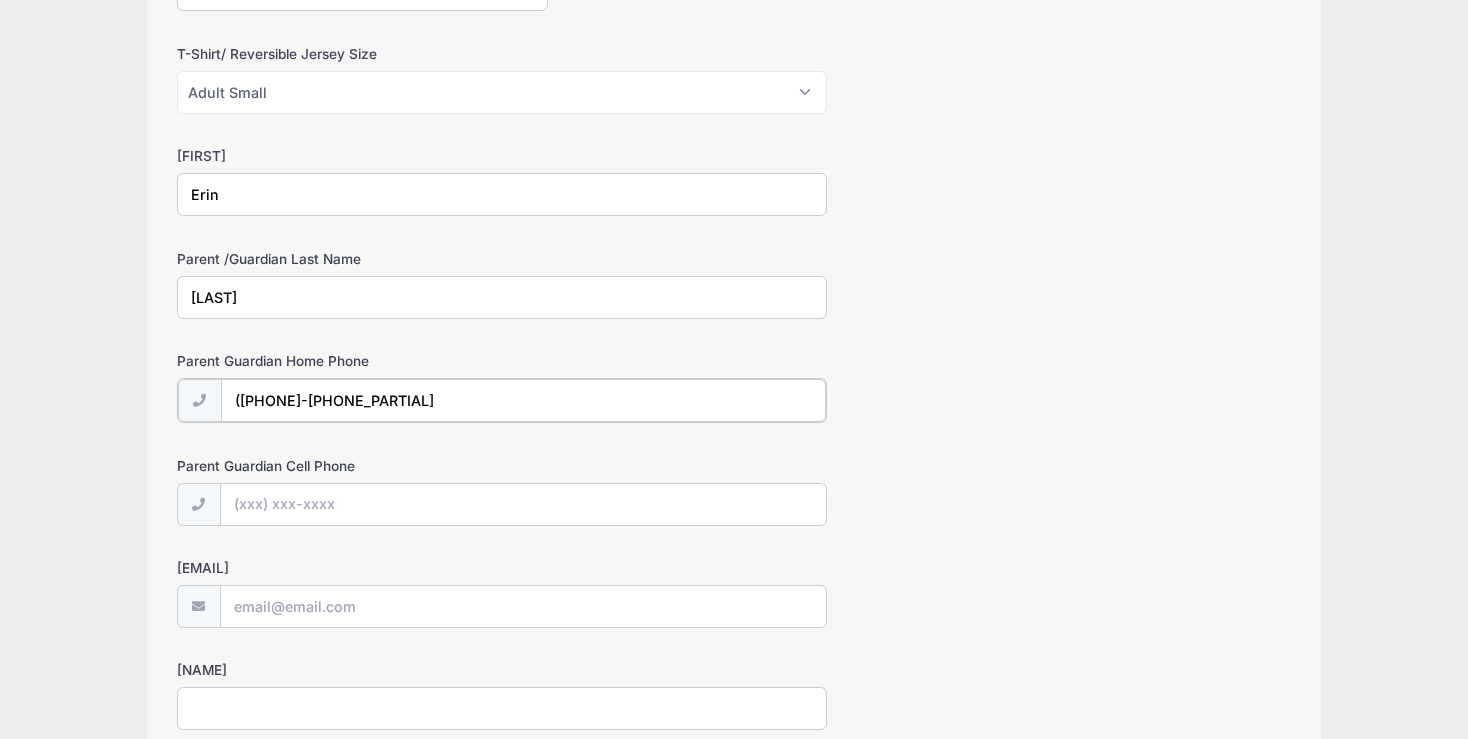 type on "([PHONE]-[PHONE_PARTIAL]" 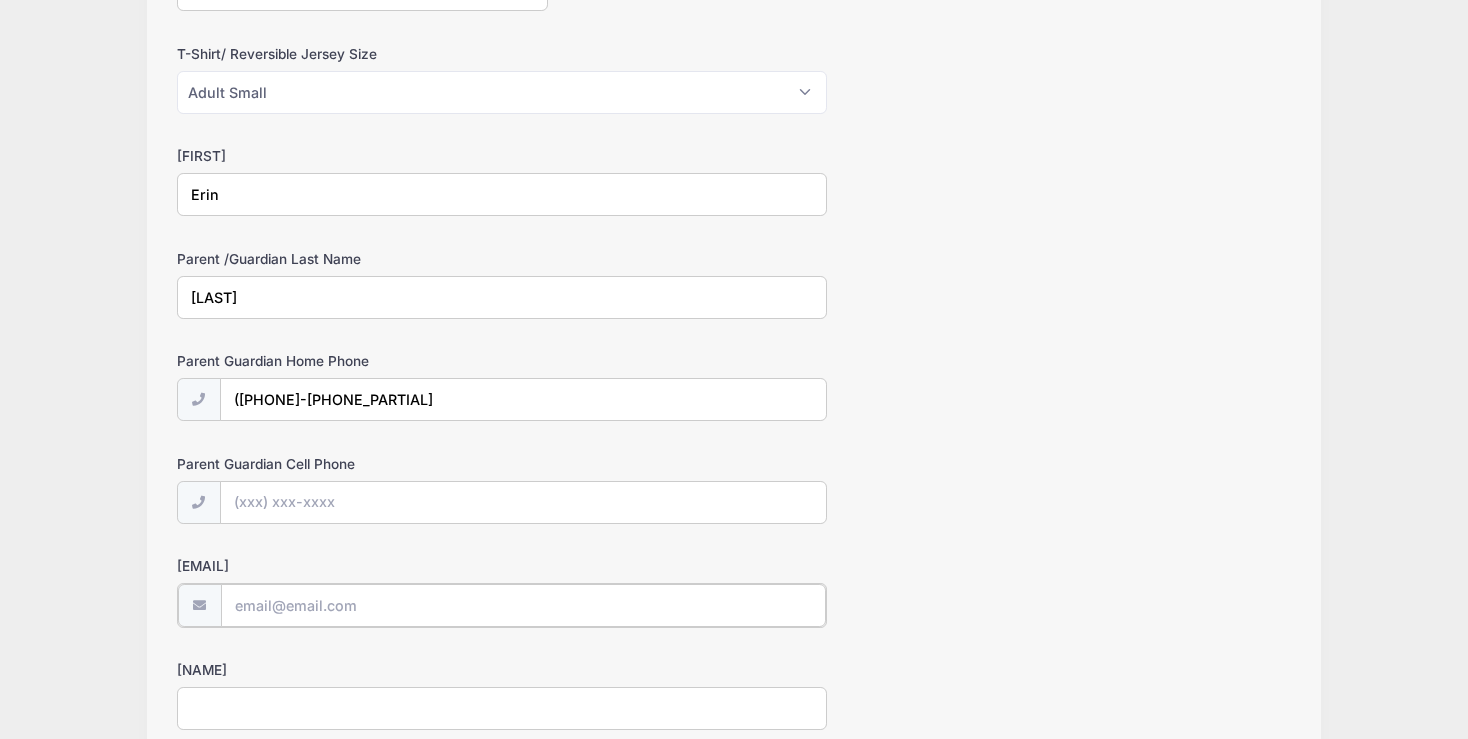 click on "[EMAIL]" at bounding box center [523, 605] 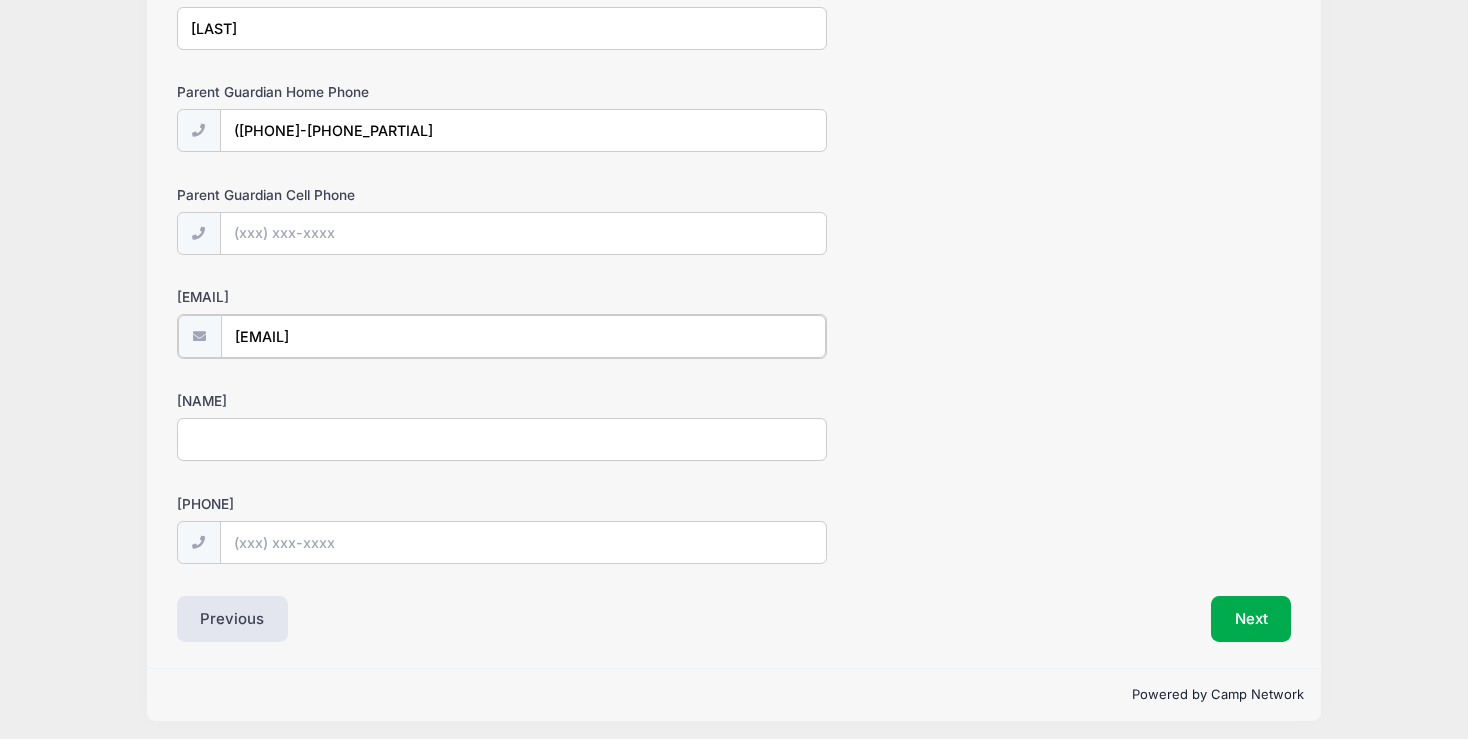 type on "[EMAIL]" 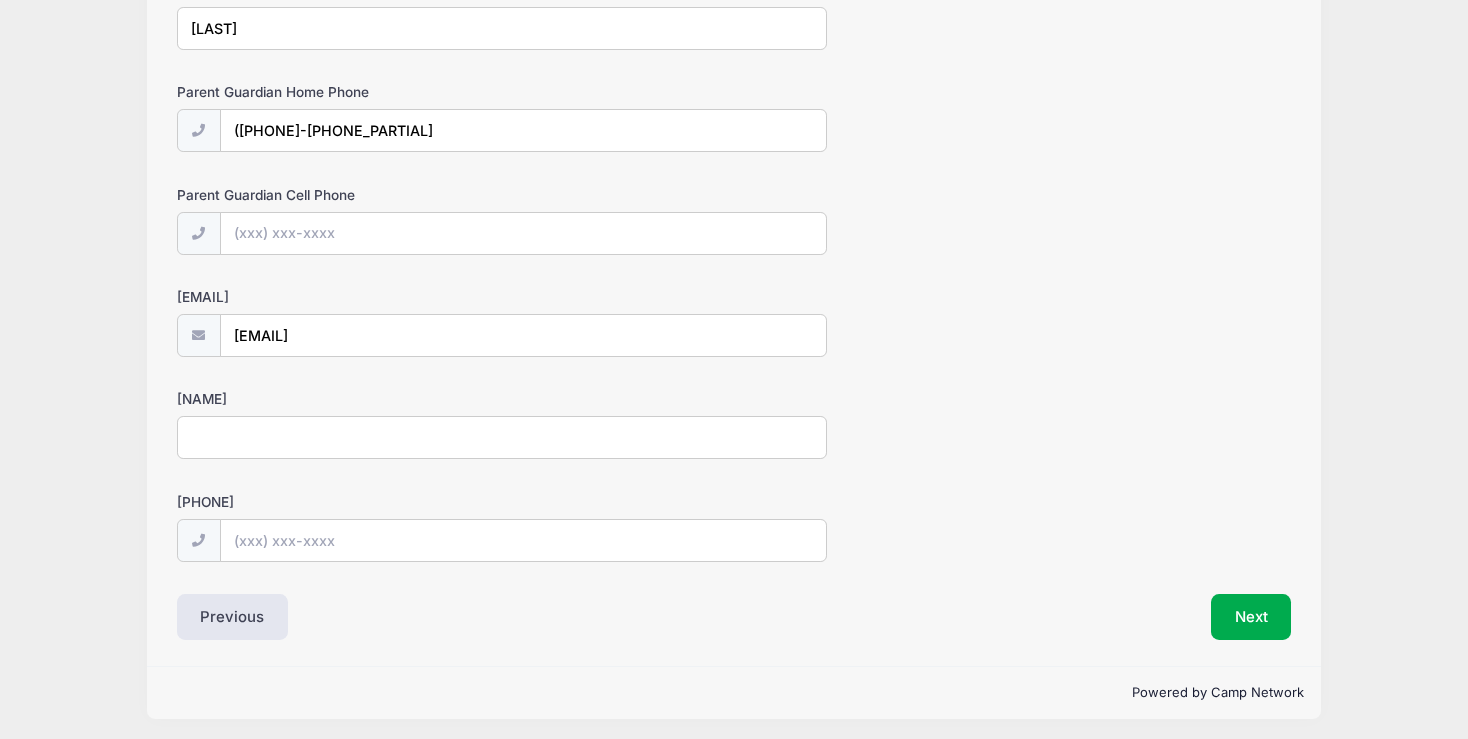 click on "[NAME]" at bounding box center [502, 437] 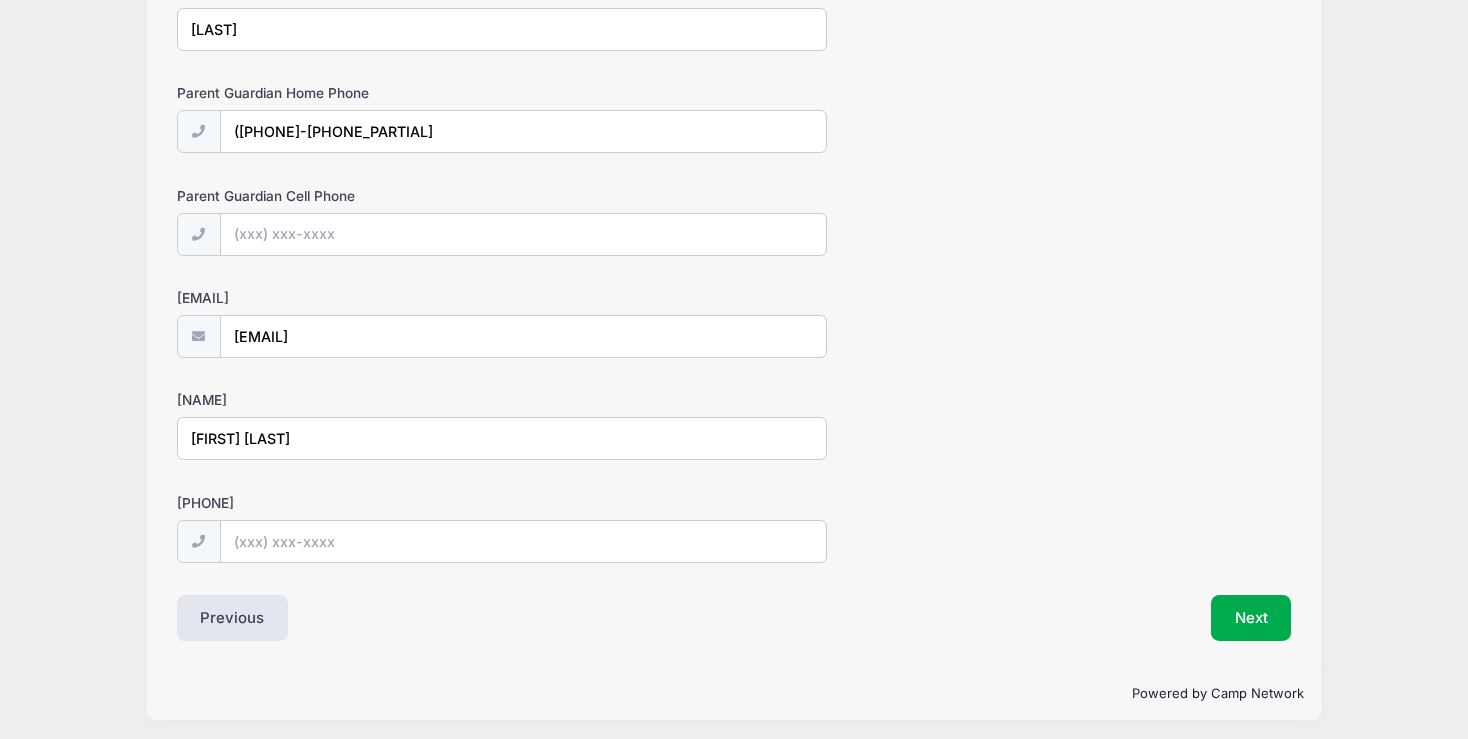 type on "[FIRST] [LAST]" 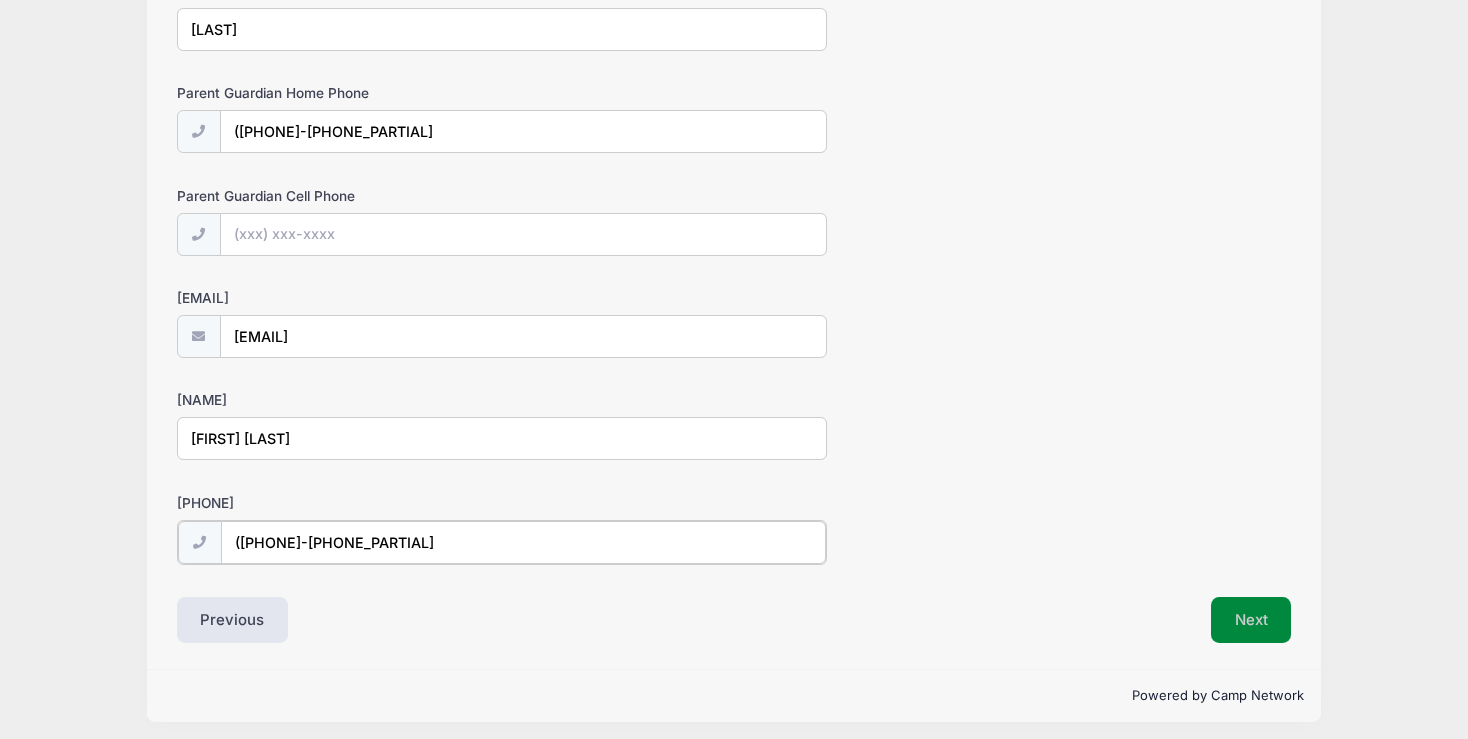 type on "([PHONE]-[PHONE_PARTIAL]" 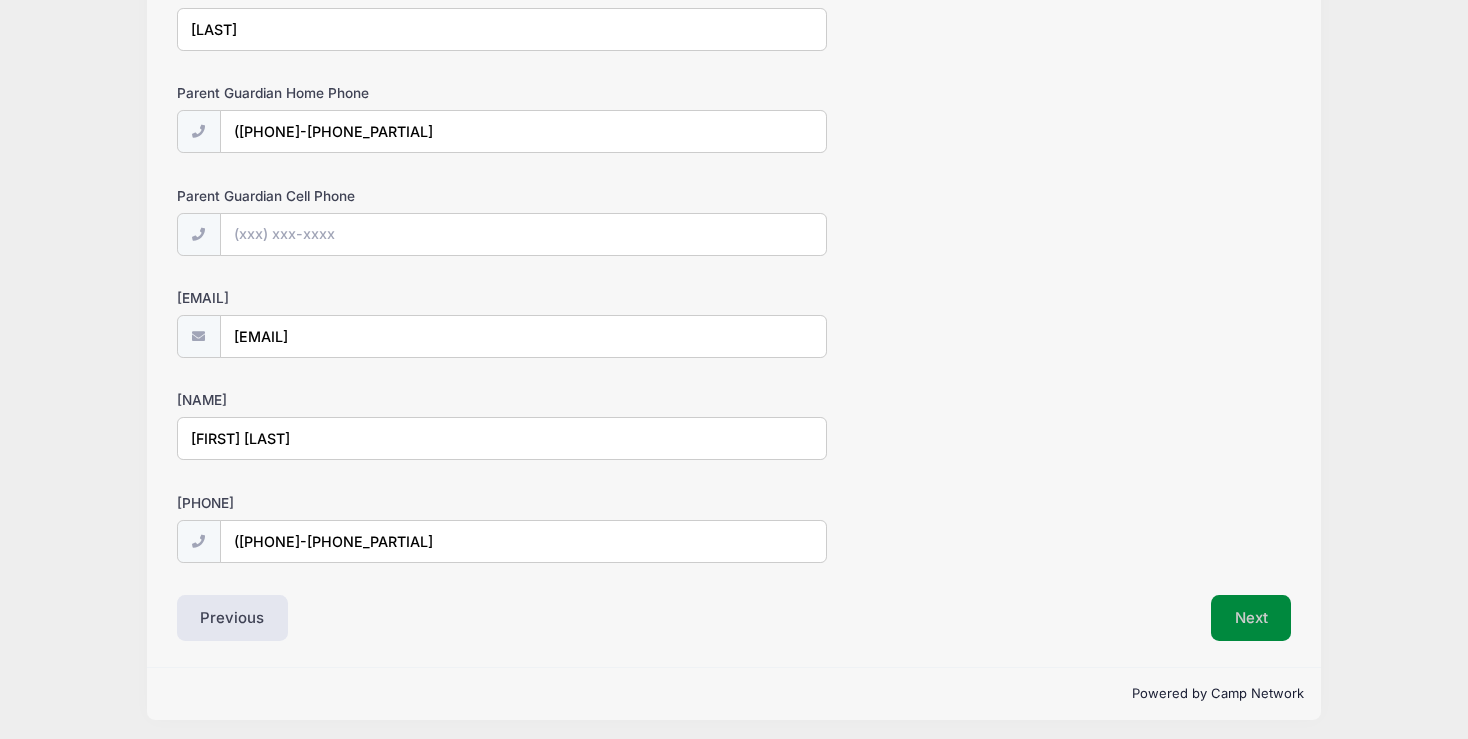 click on "Next" at bounding box center (1251, 618) 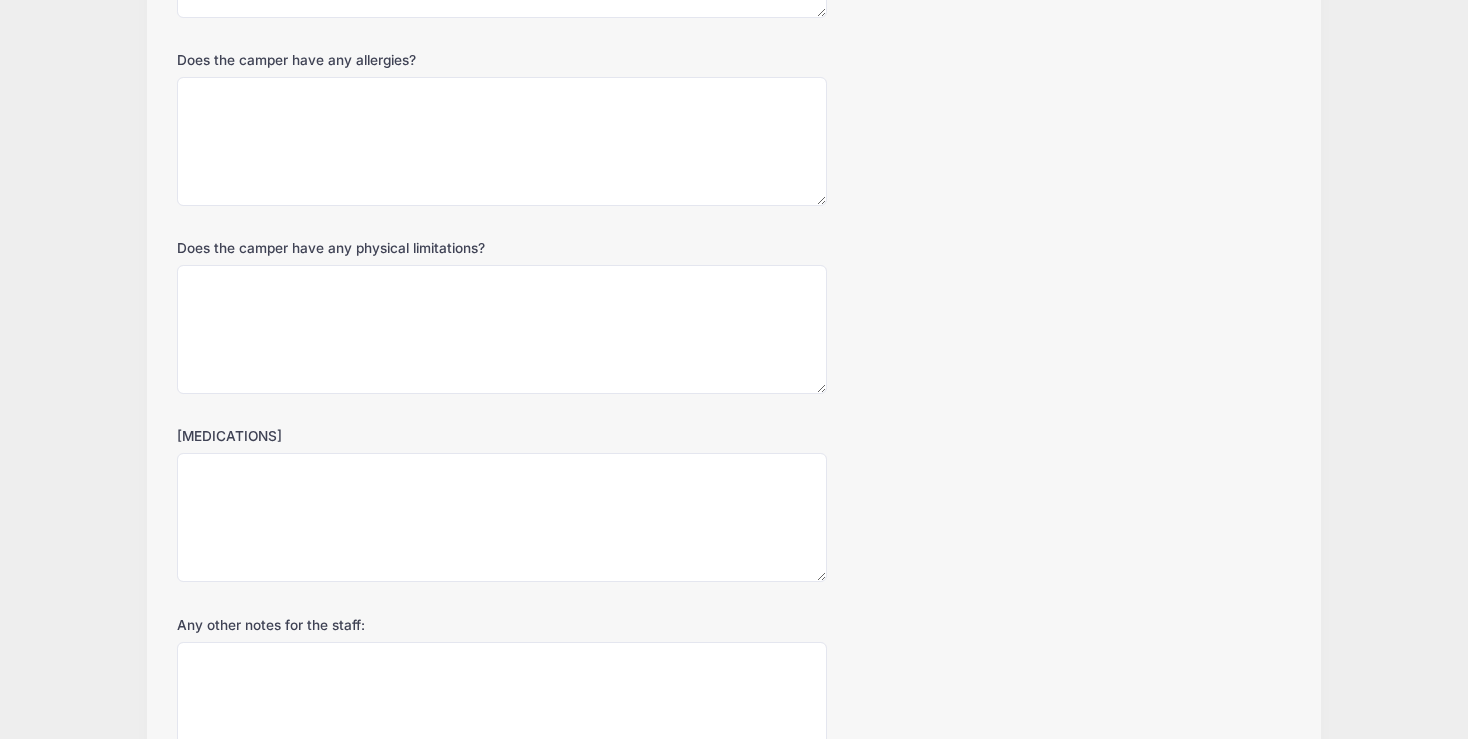 scroll, scrollTop: 0, scrollLeft: 0, axis: both 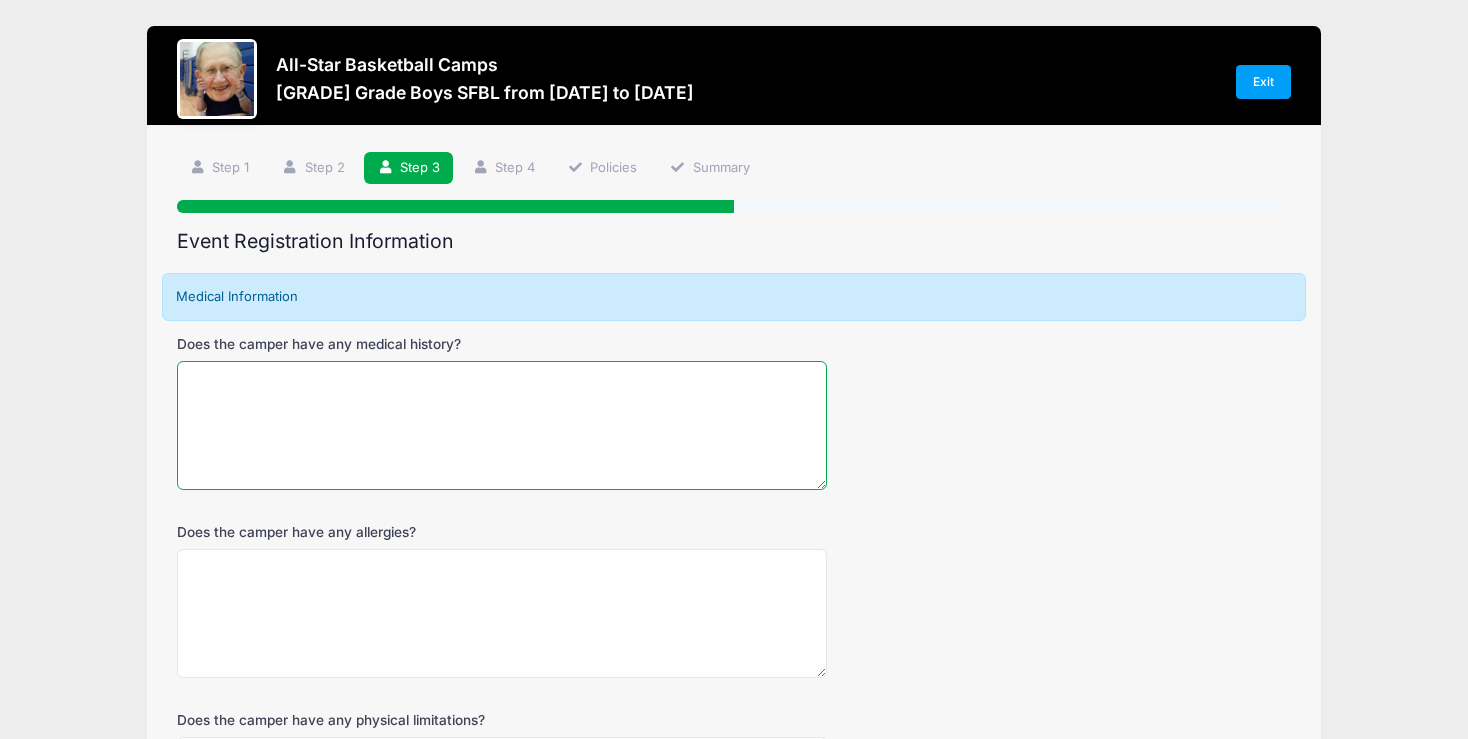 click on "Does the camper have any medical history?" at bounding box center (502, 425) 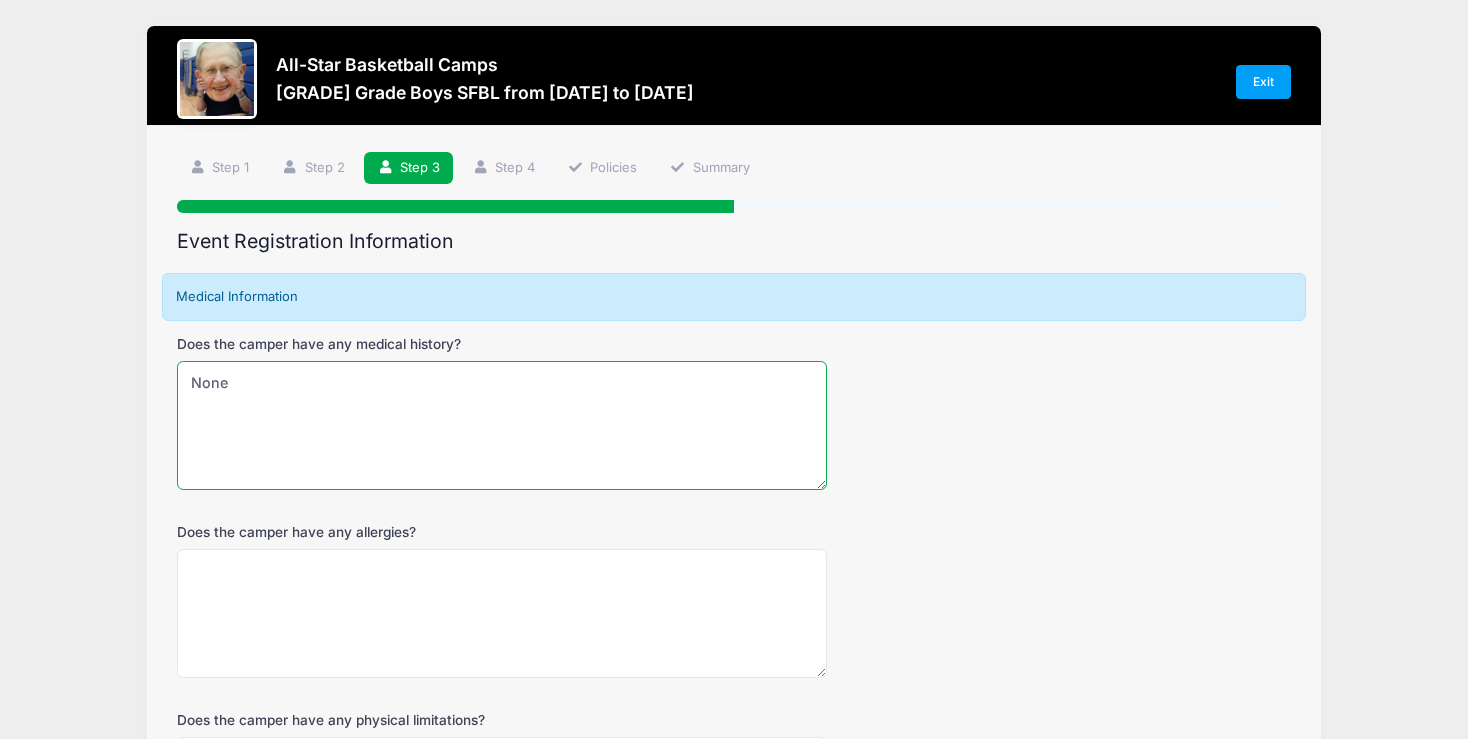 type on "None" 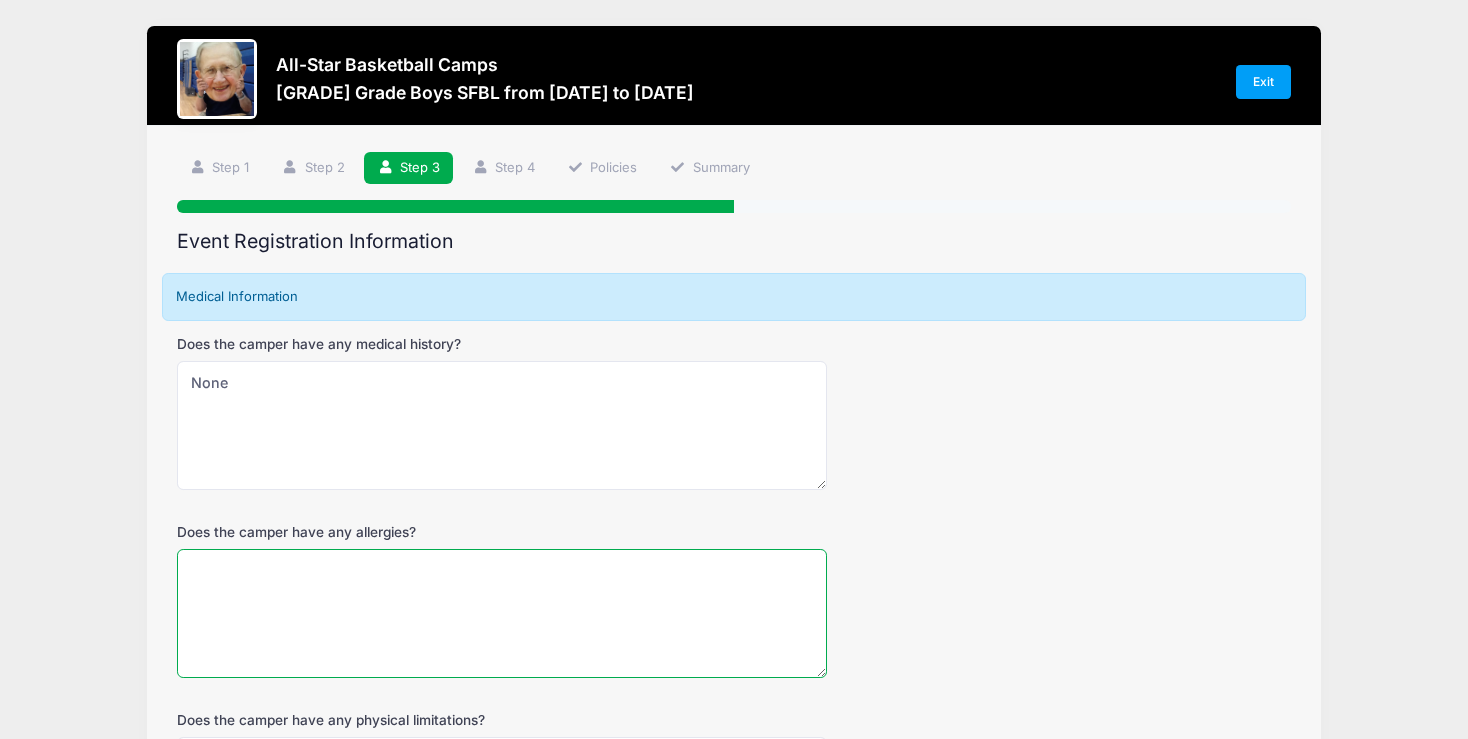 click on "Does the camper have any allergies?" at bounding box center [502, 613] 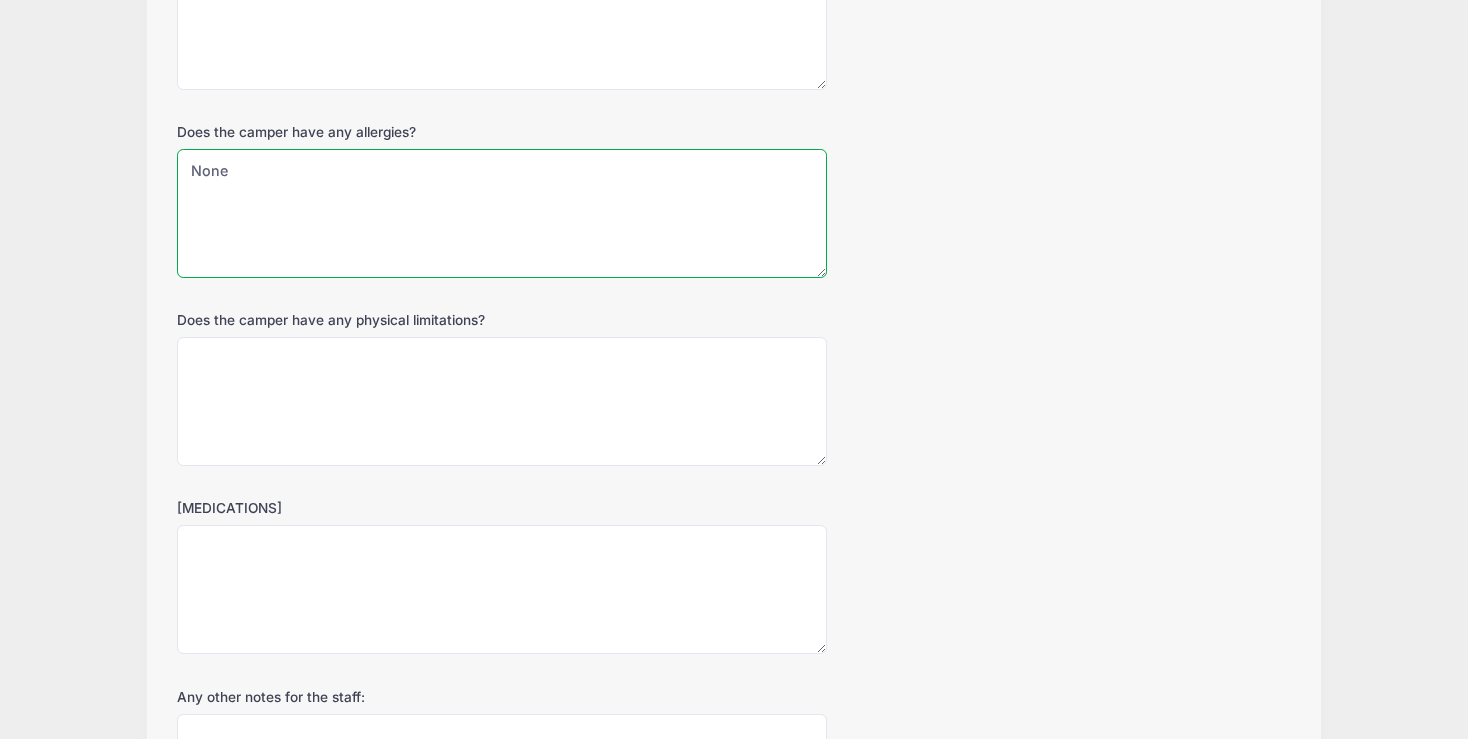 scroll, scrollTop: 528, scrollLeft: 0, axis: vertical 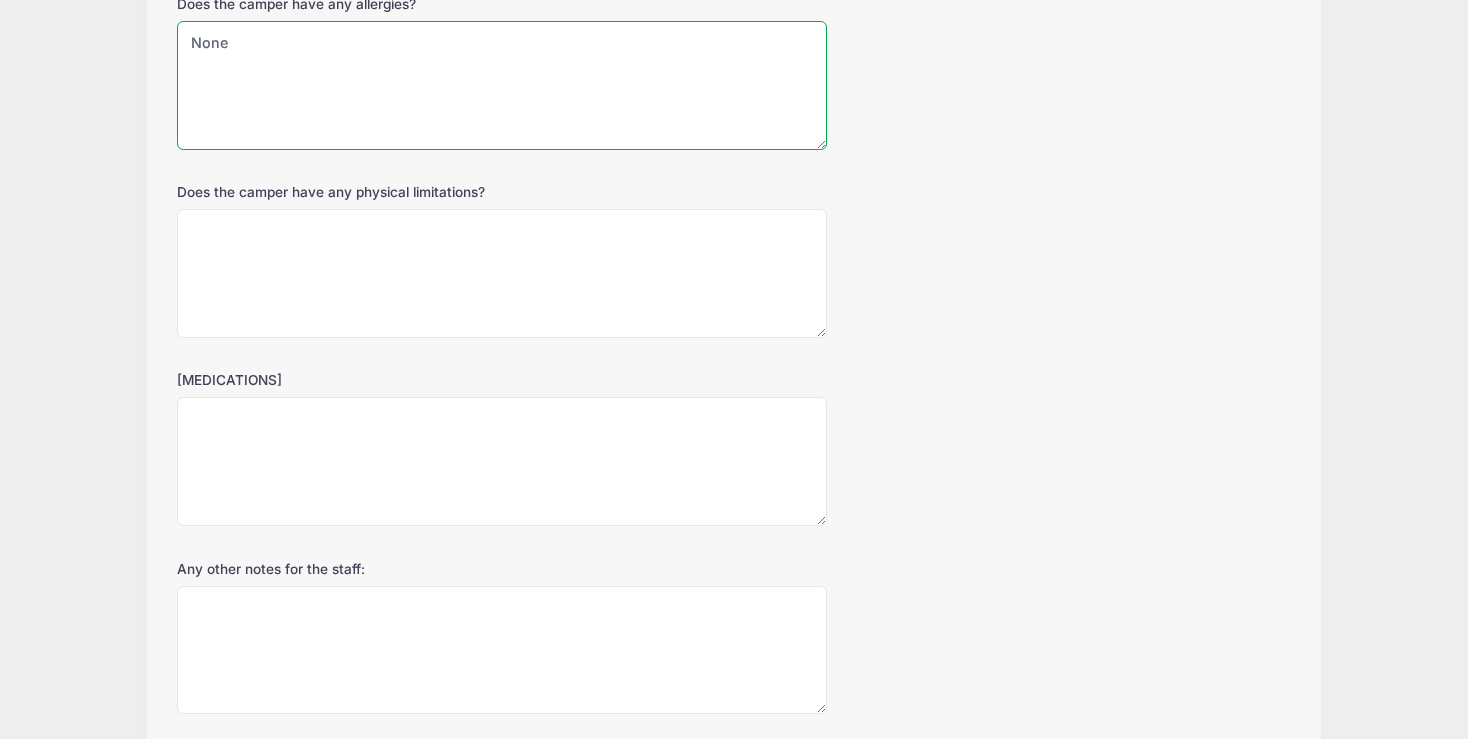 type on "None" 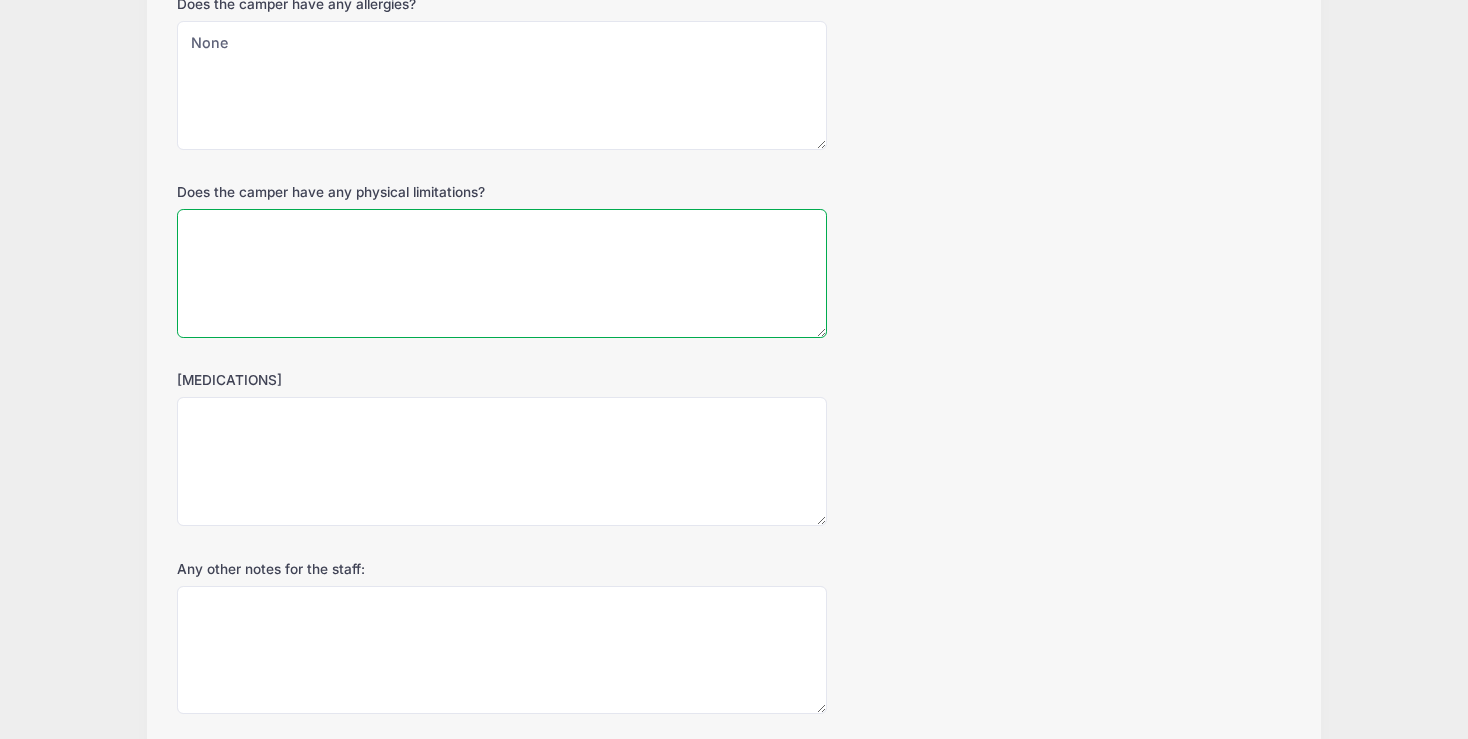 click on "Does the camper have any physical limitations?" at bounding box center (502, 273) 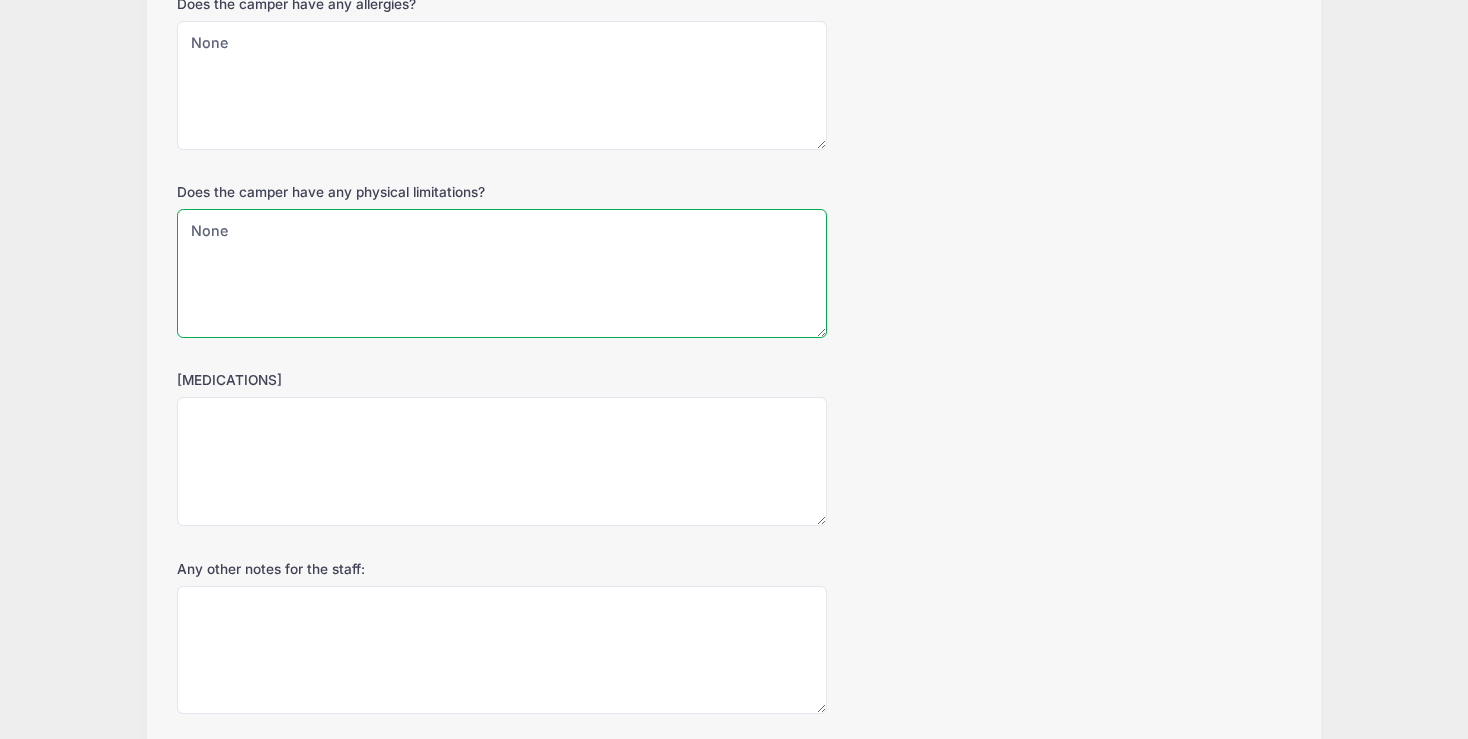 type on "None" 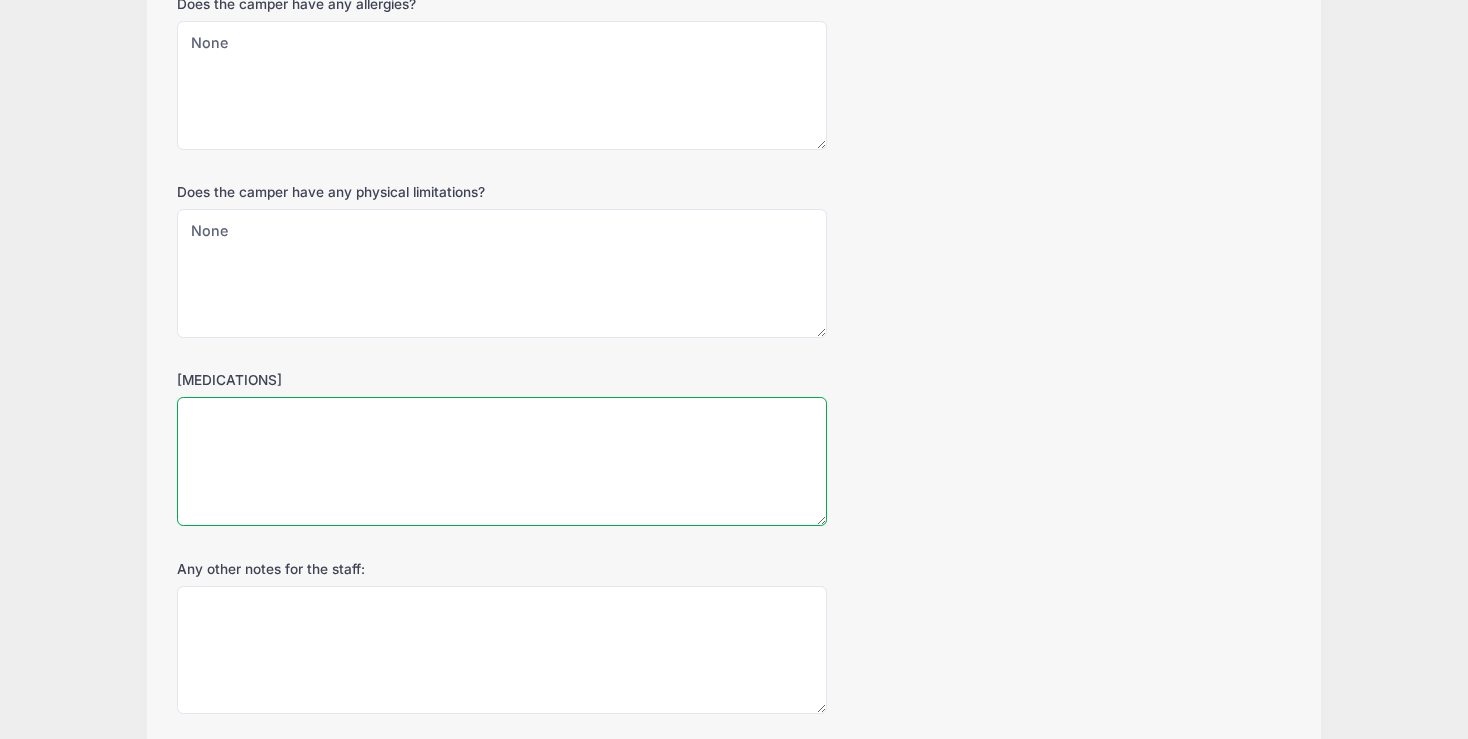 click on "[MEDICATIONS]" at bounding box center (502, 461) 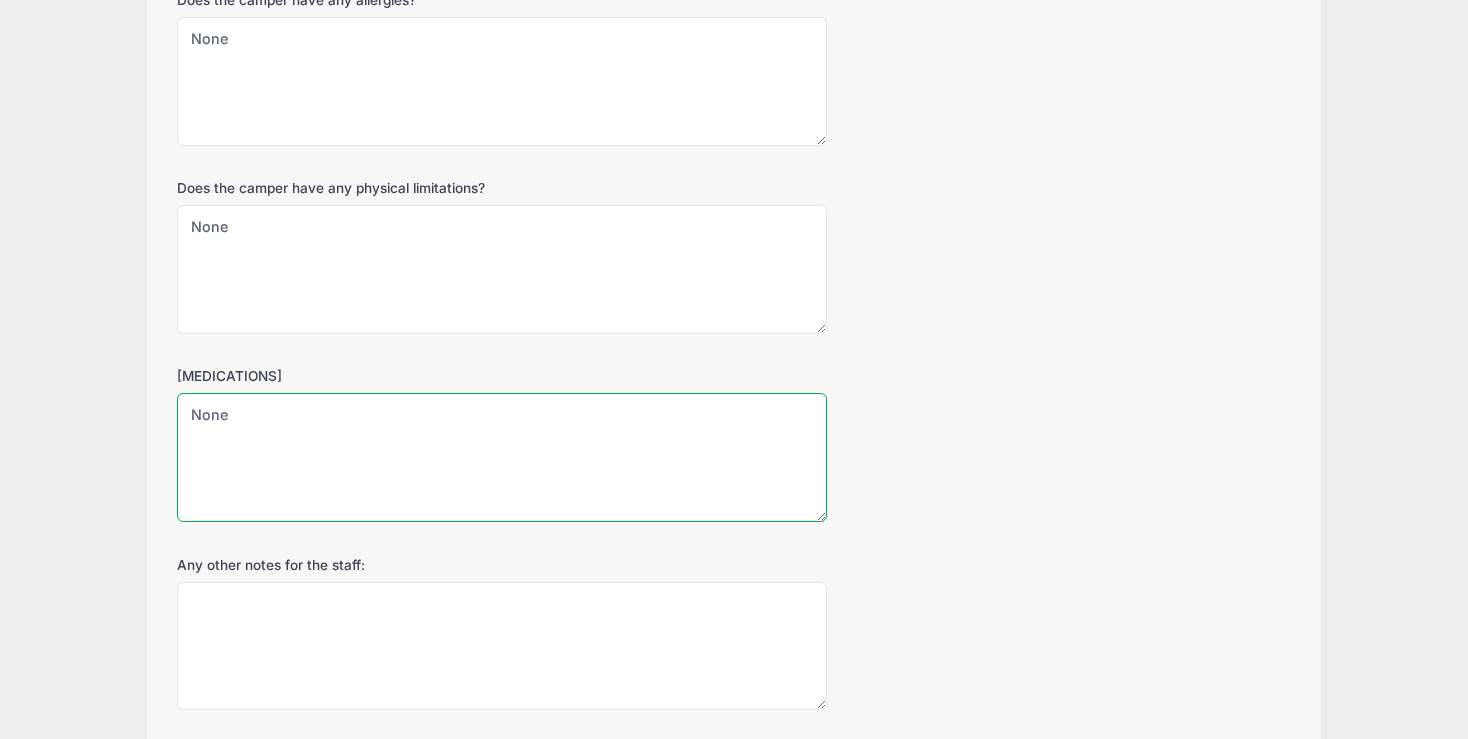 scroll, scrollTop: 739, scrollLeft: 0, axis: vertical 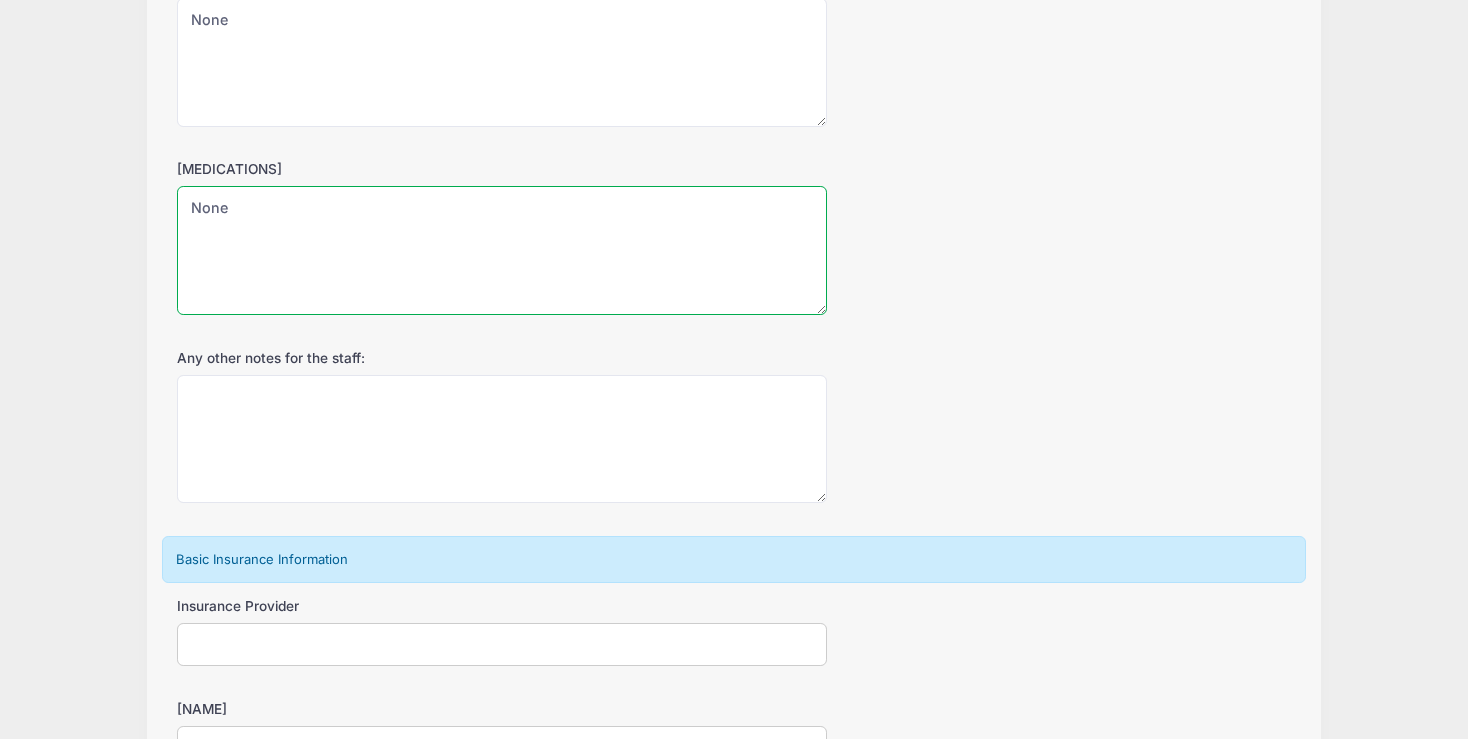 type on "None" 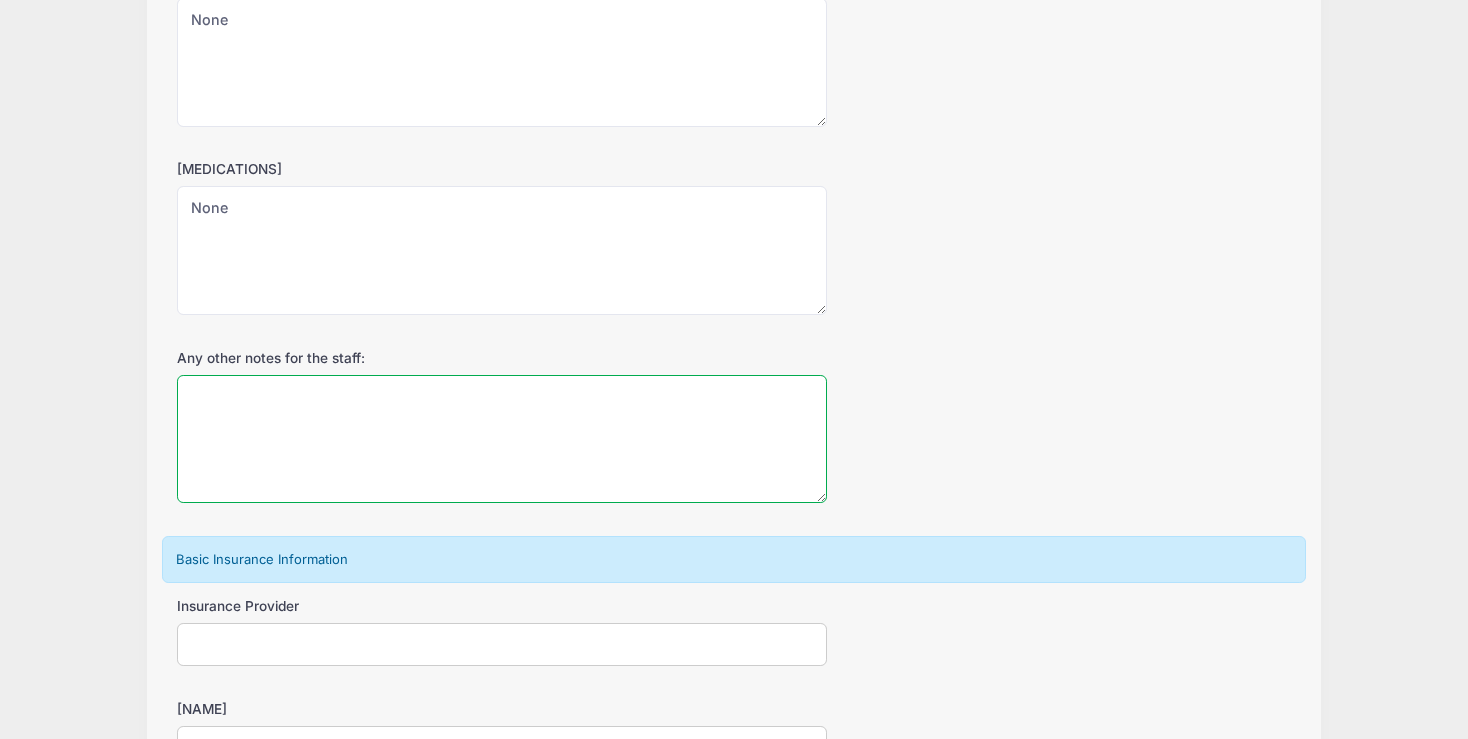 click on "Any other notes for the staff:" at bounding box center [502, 439] 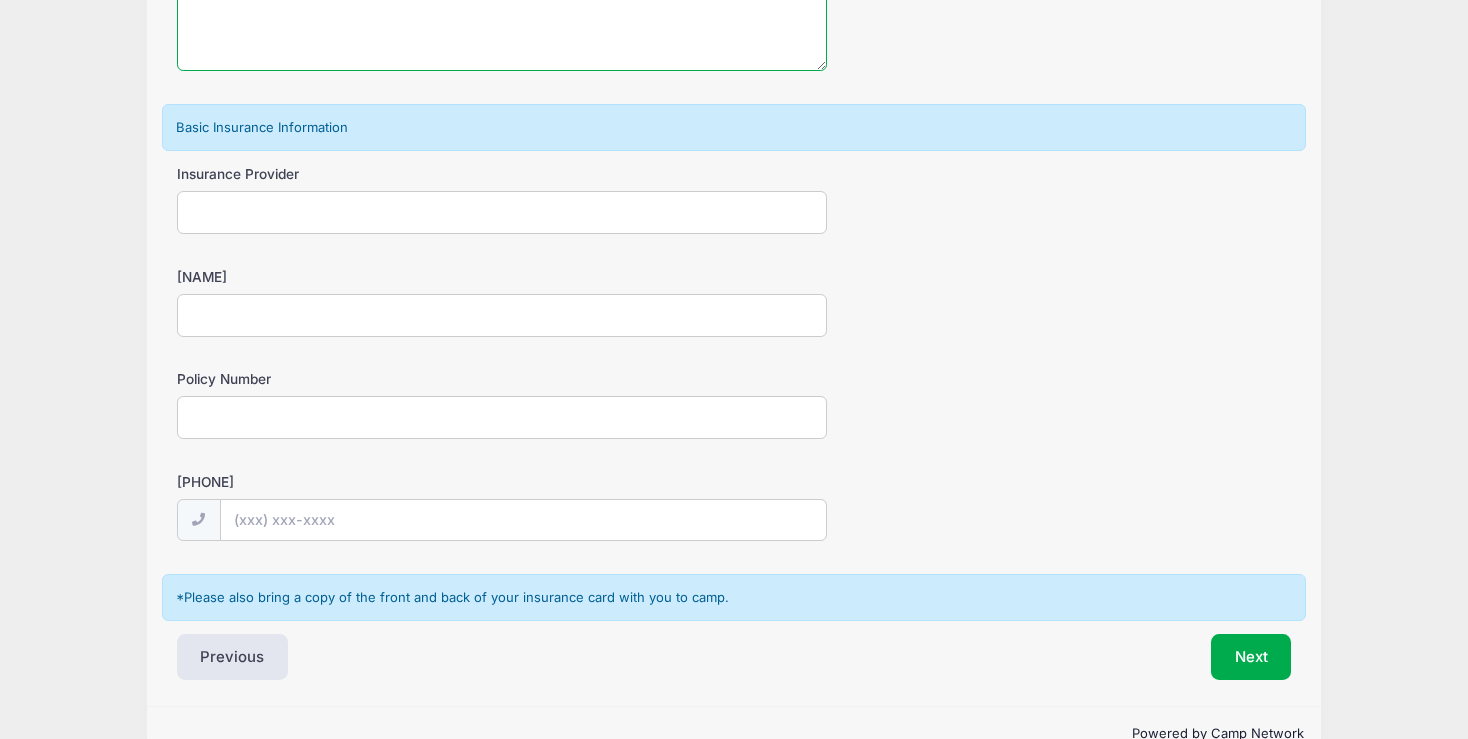 scroll, scrollTop: 1211, scrollLeft: 0, axis: vertical 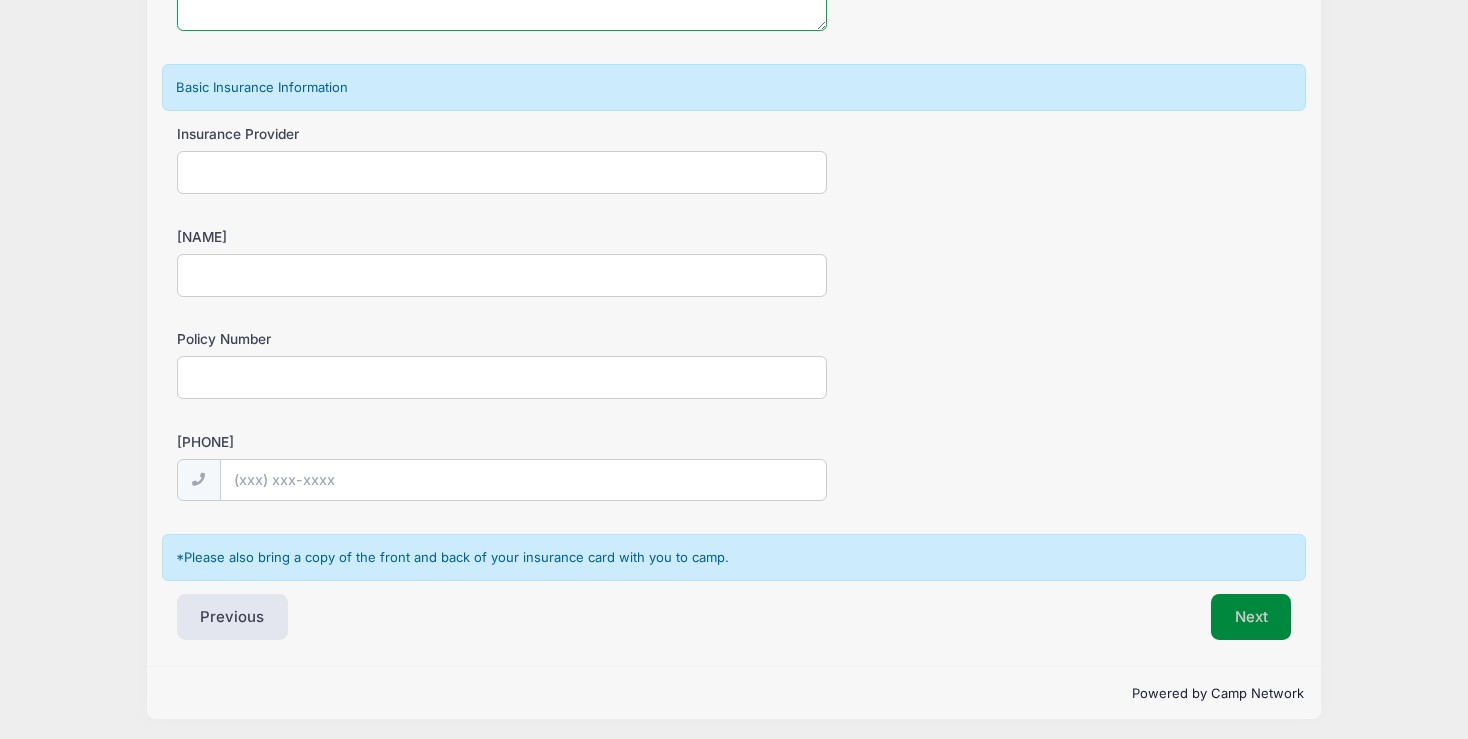 type on "None" 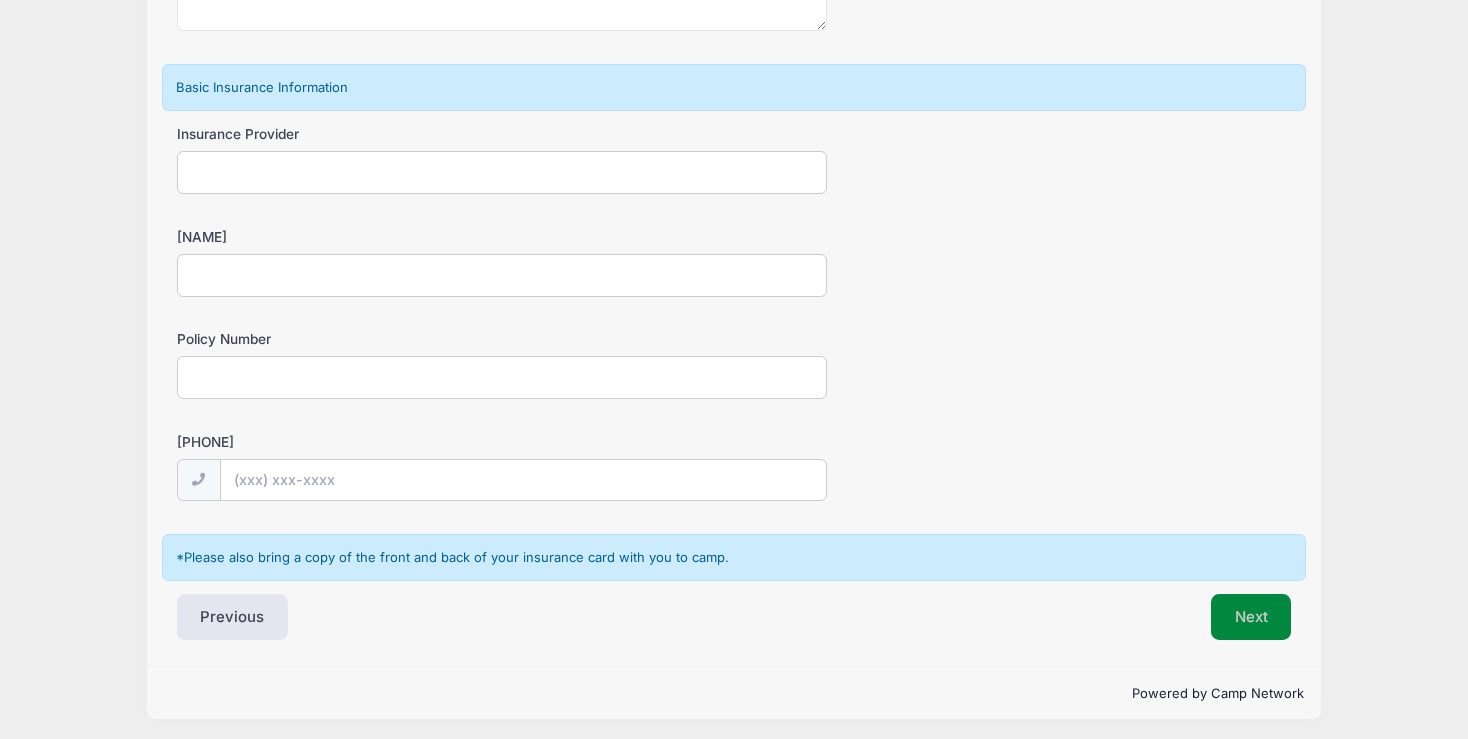 click on "Next" at bounding box center [1251, 617] 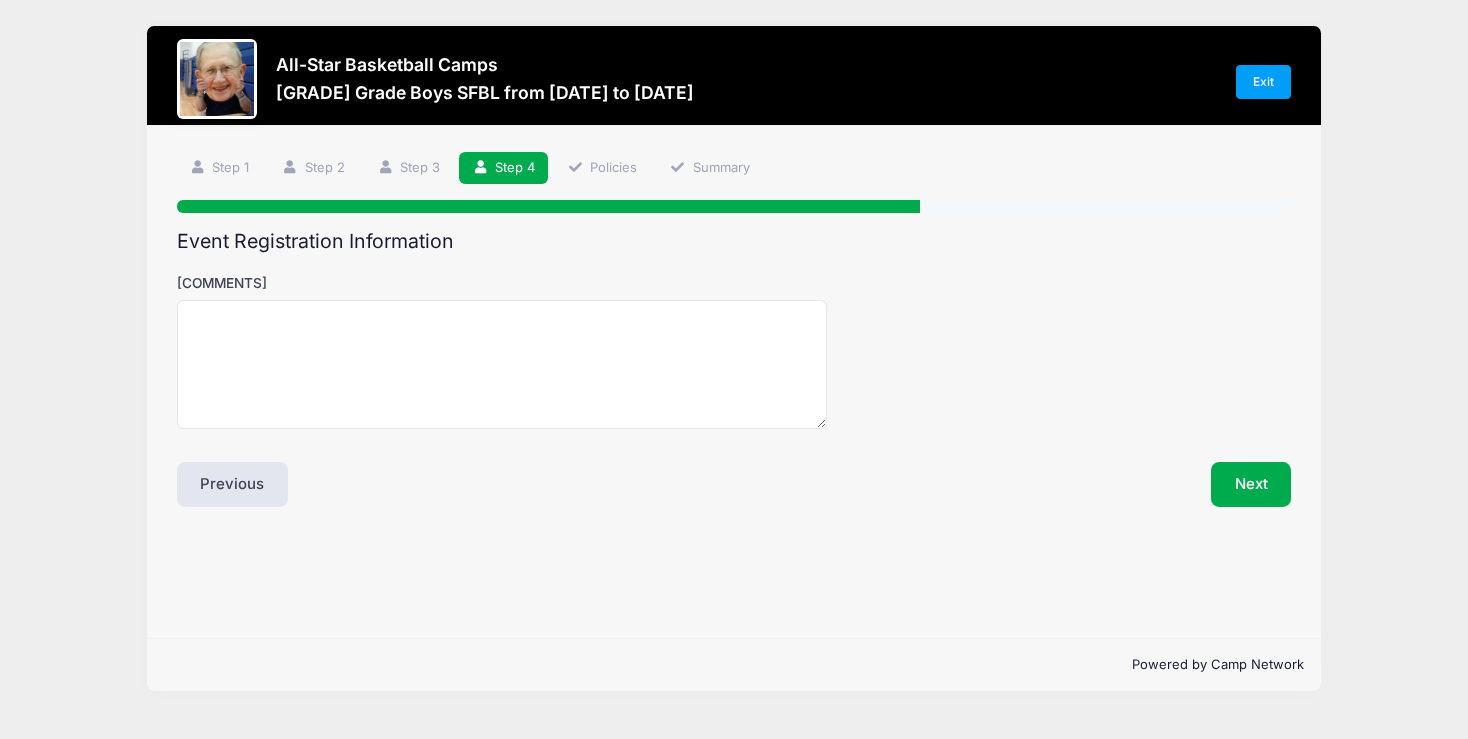 scroll, scrollTop: 0, scrollLeft: 0, axis: both 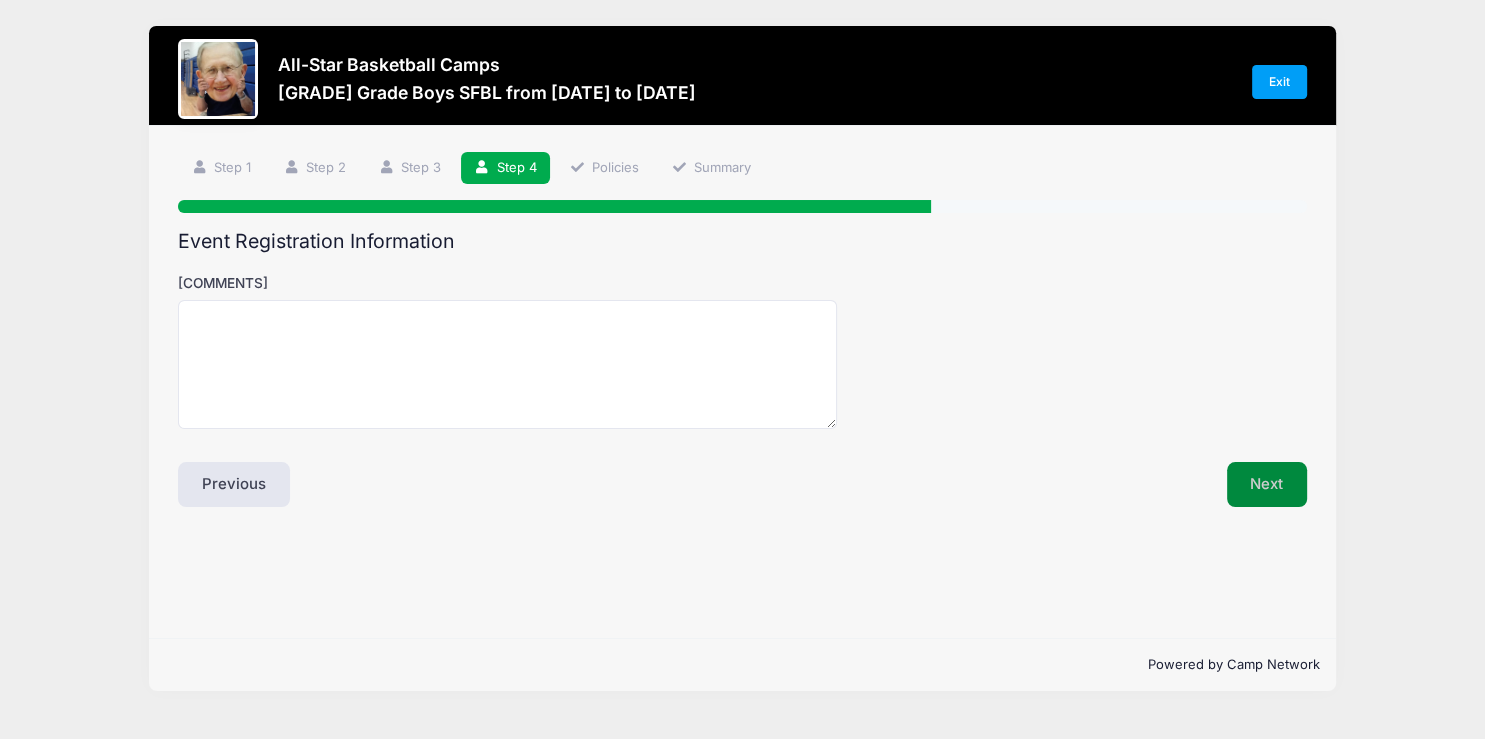 click on "Next" at bounding box center [1267, 485] 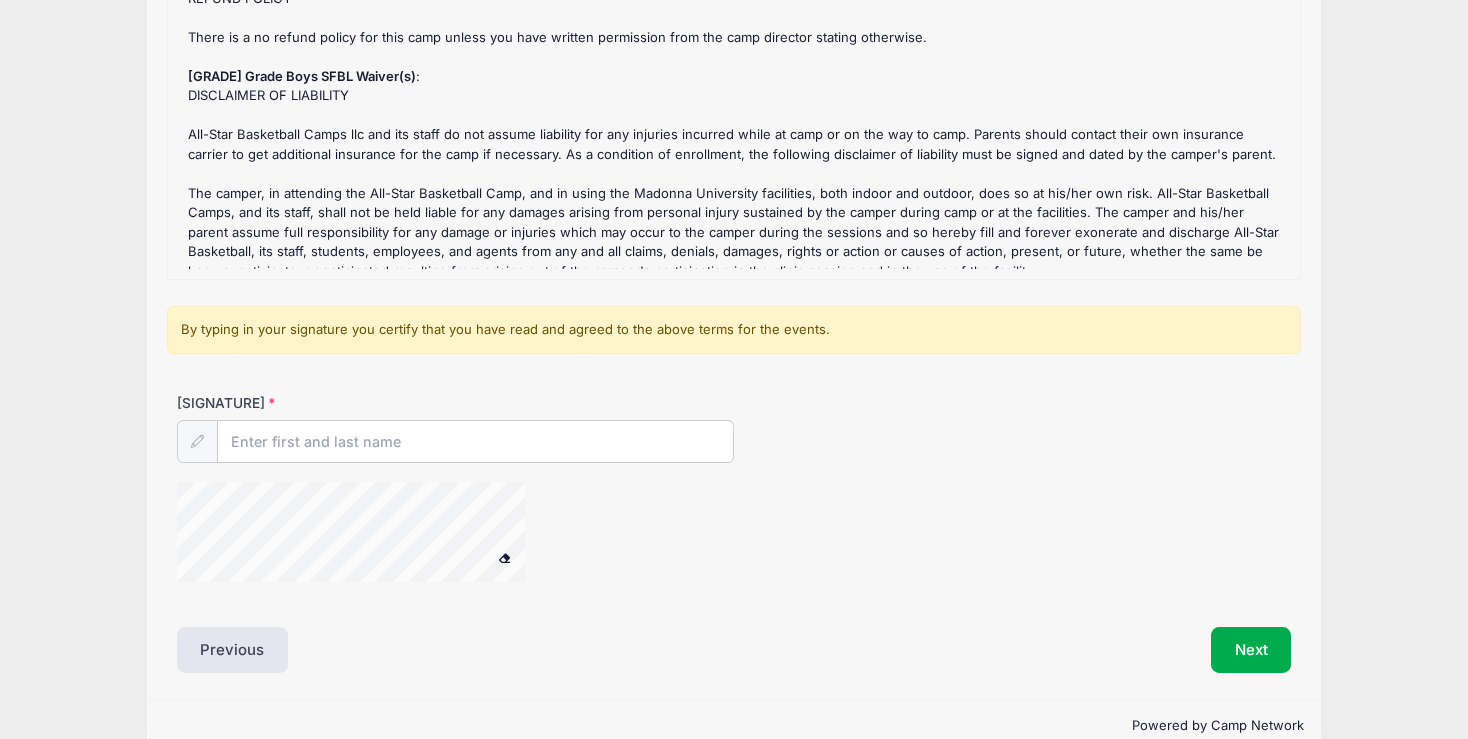 scroll, scrollTop: 316, scrollLeft: 0, axis: vertical 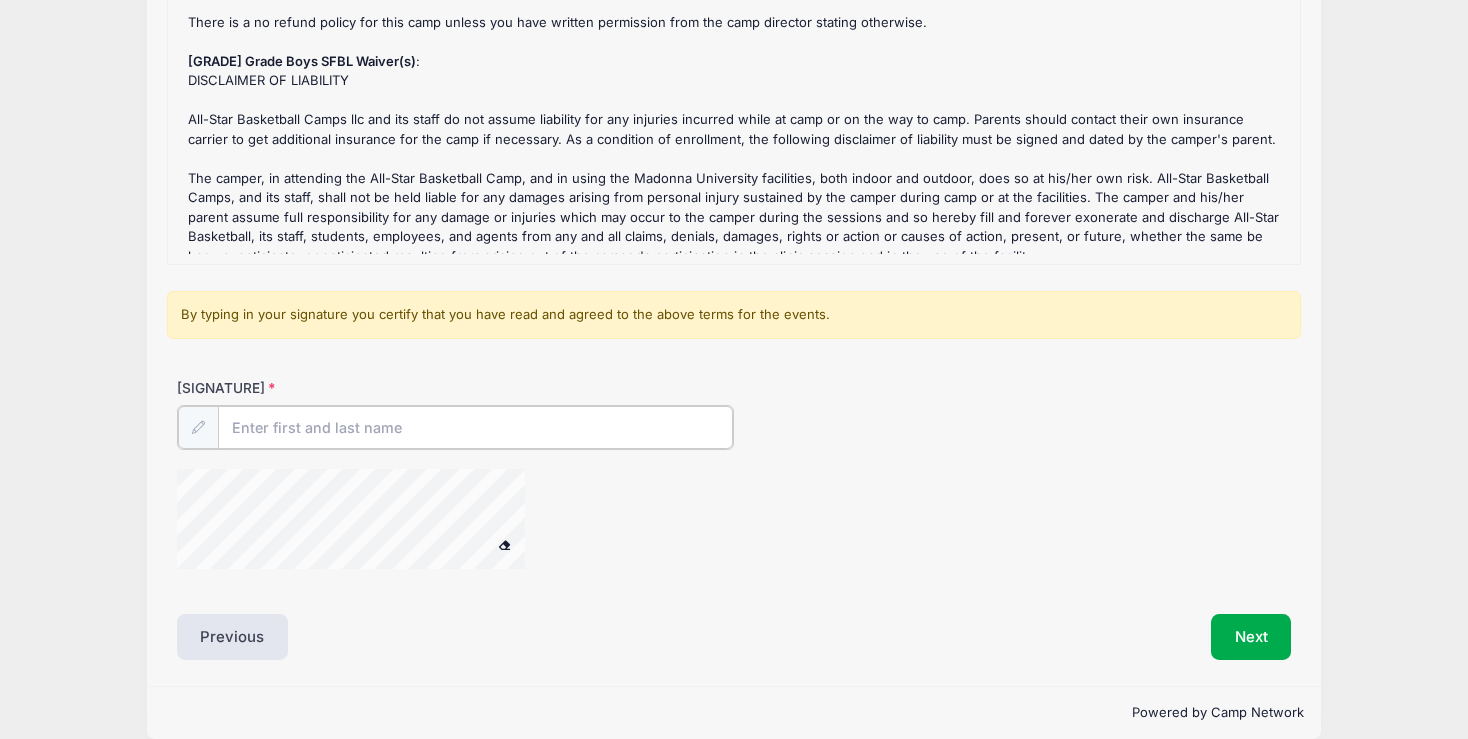 click on "[SIGNATURE]" at bounding box center (475, 427) 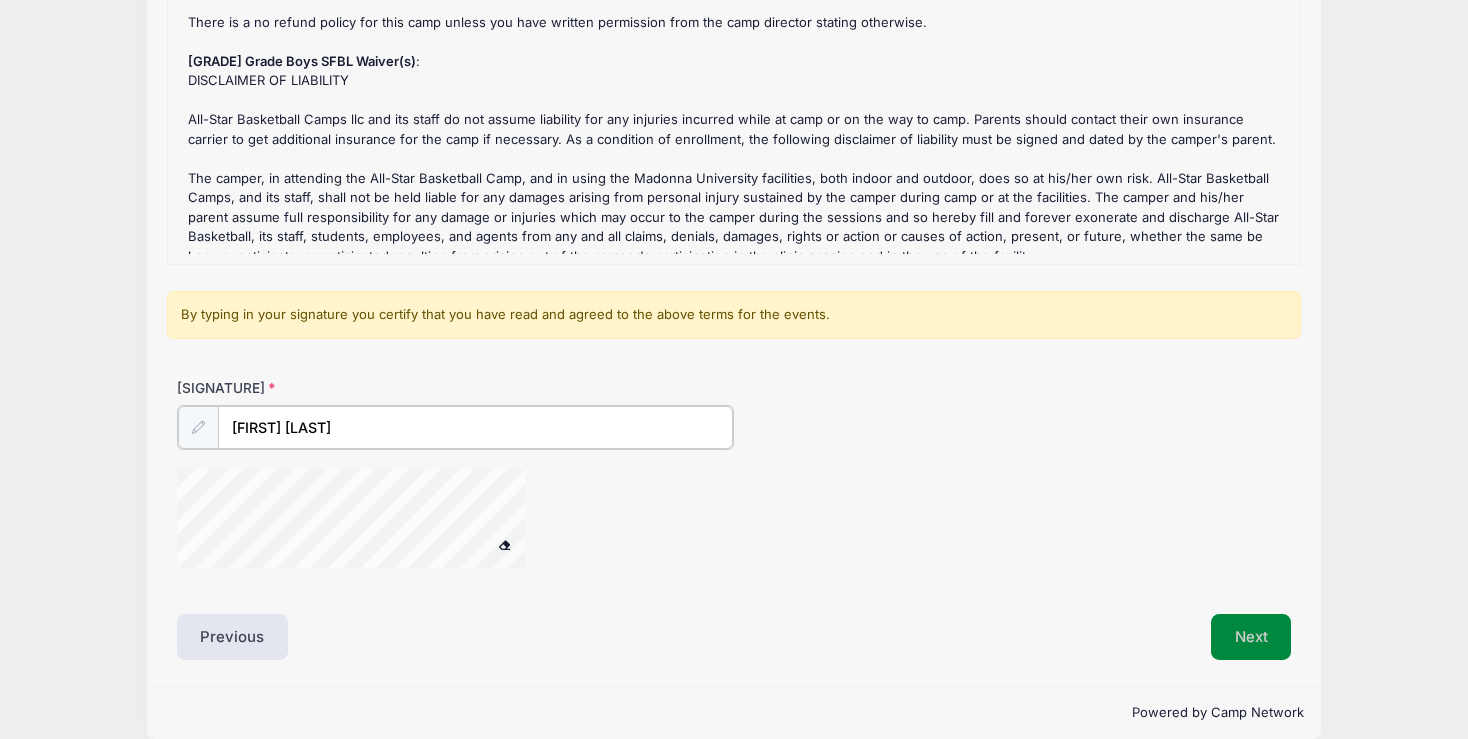 type on "[FIRST] [LAST]" 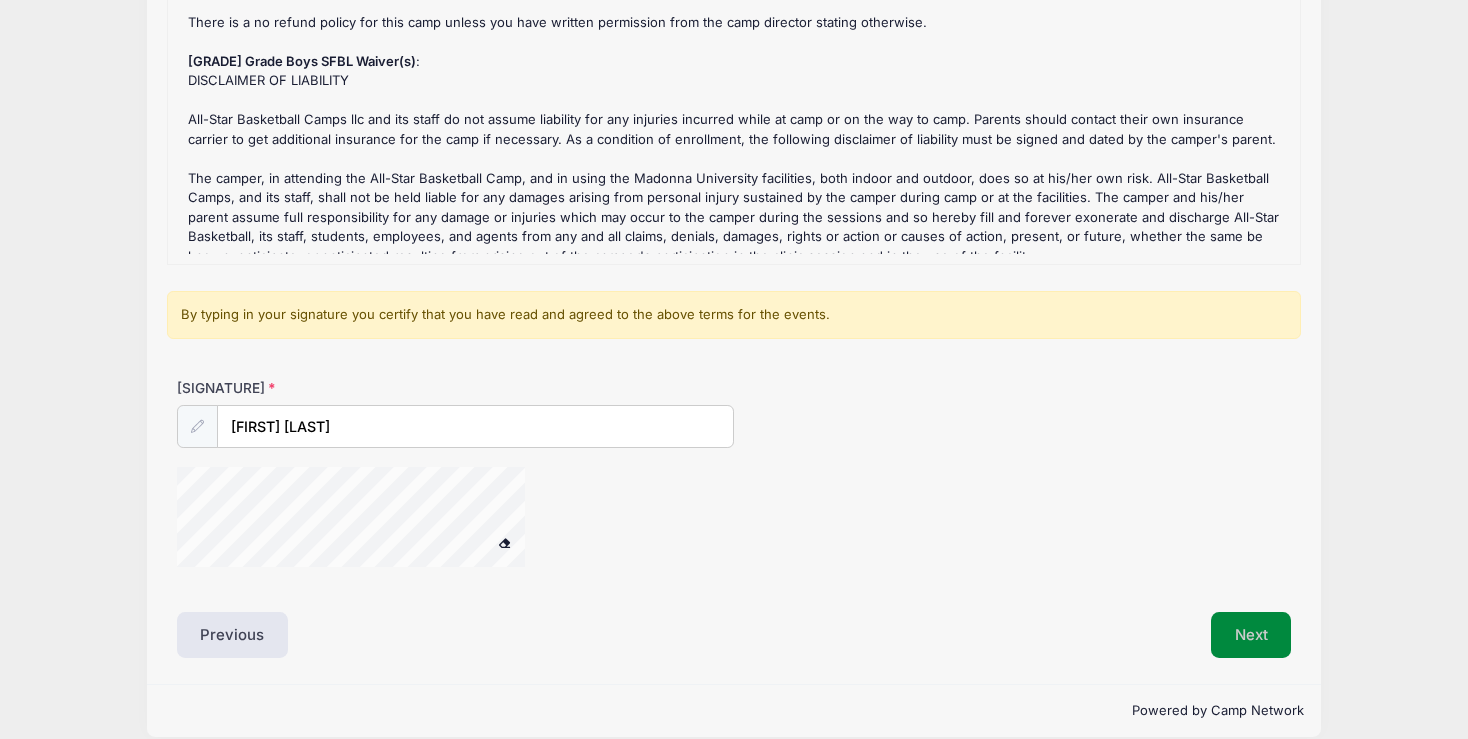 click on "Next" at bounding box center [1251, 635] 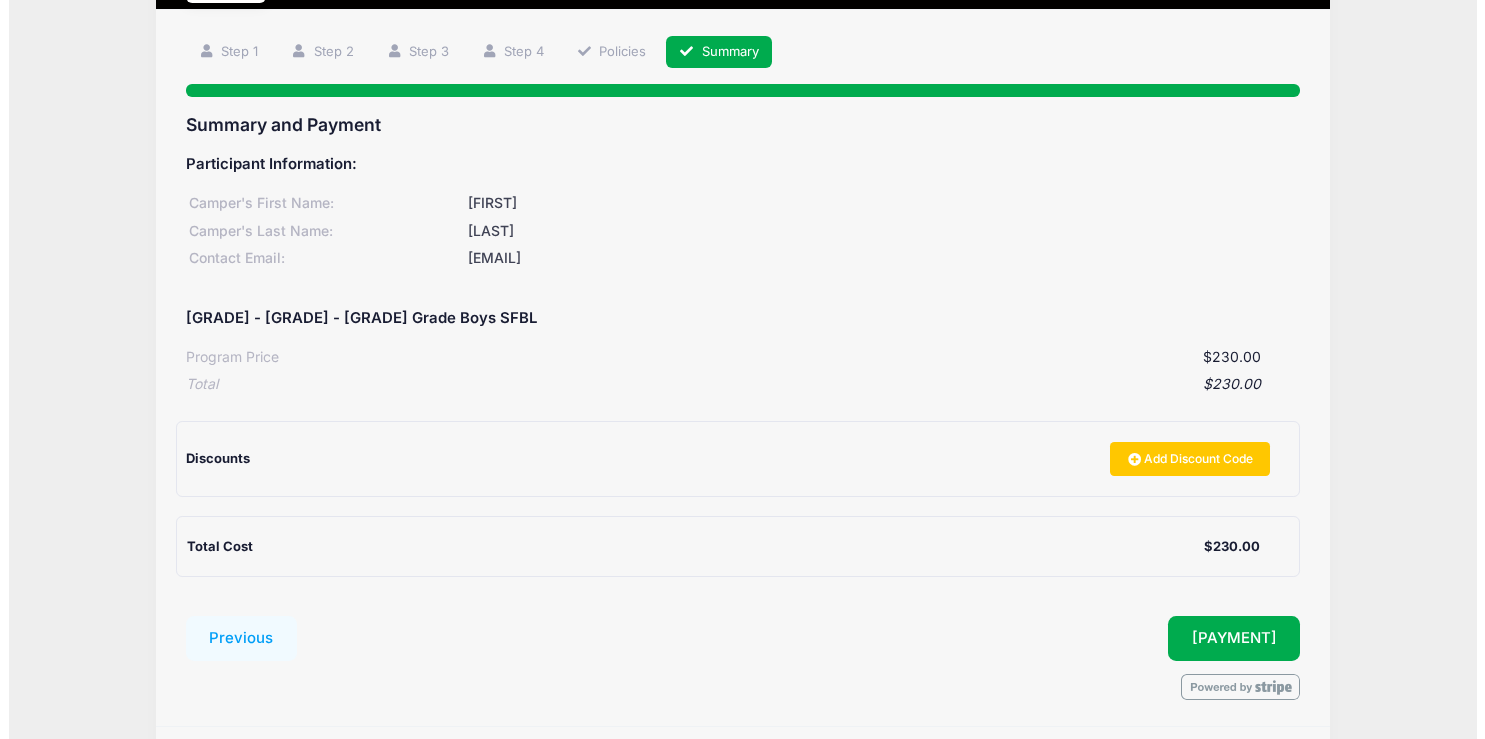 scroll, scrollTop: 180, scrollLeft: 0, axis: vertical 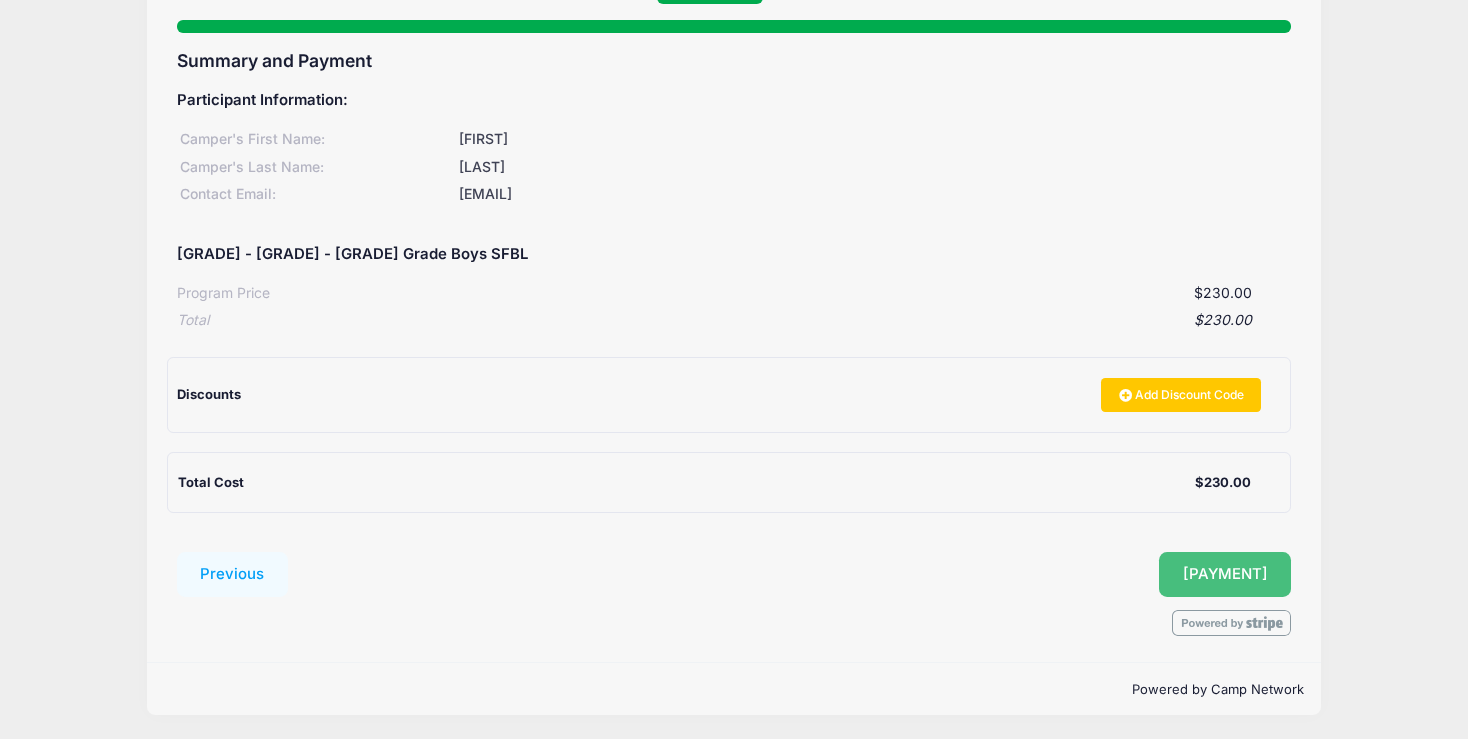 click on "[PAYMENT]" at bounding box center (1225, 574) 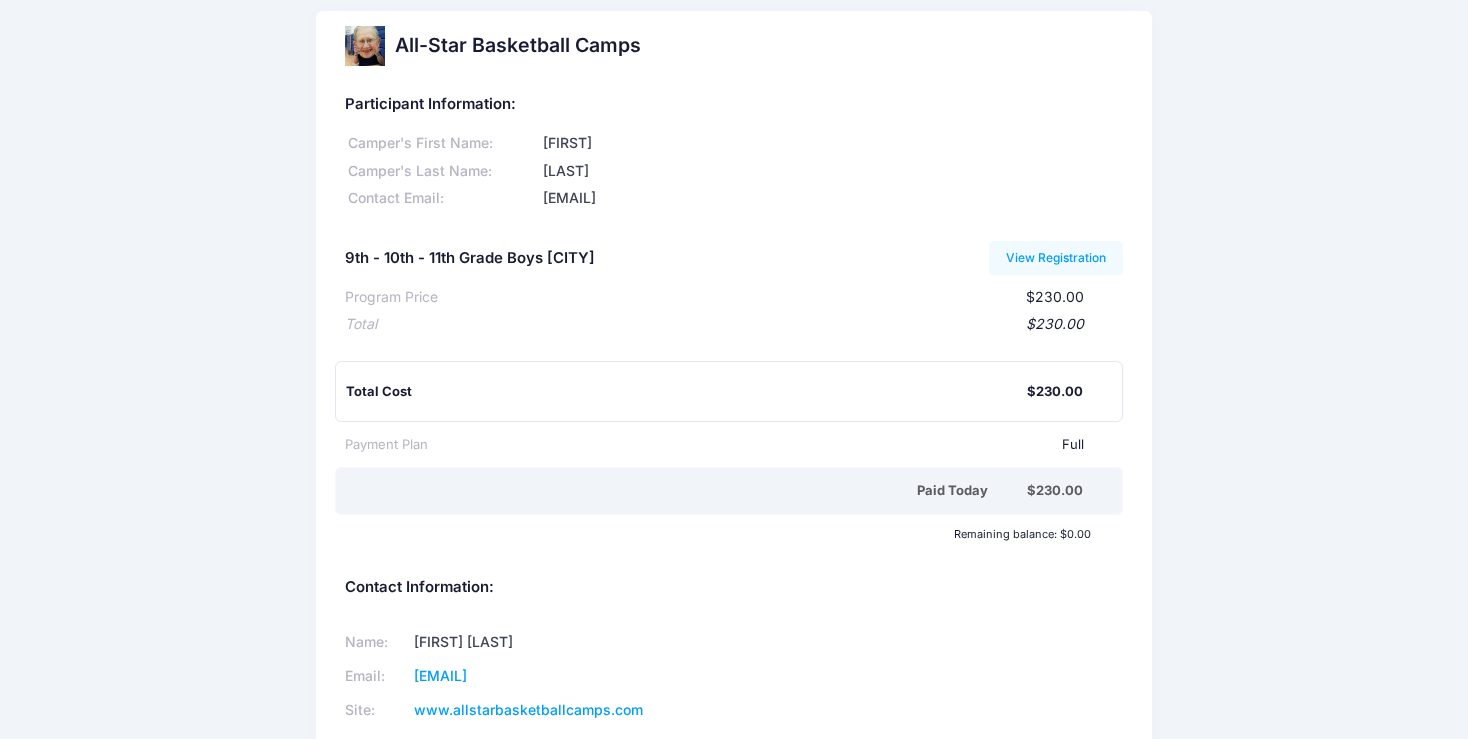 scroll, scrollTop: 0, scrollLeft: 0, axis: both 